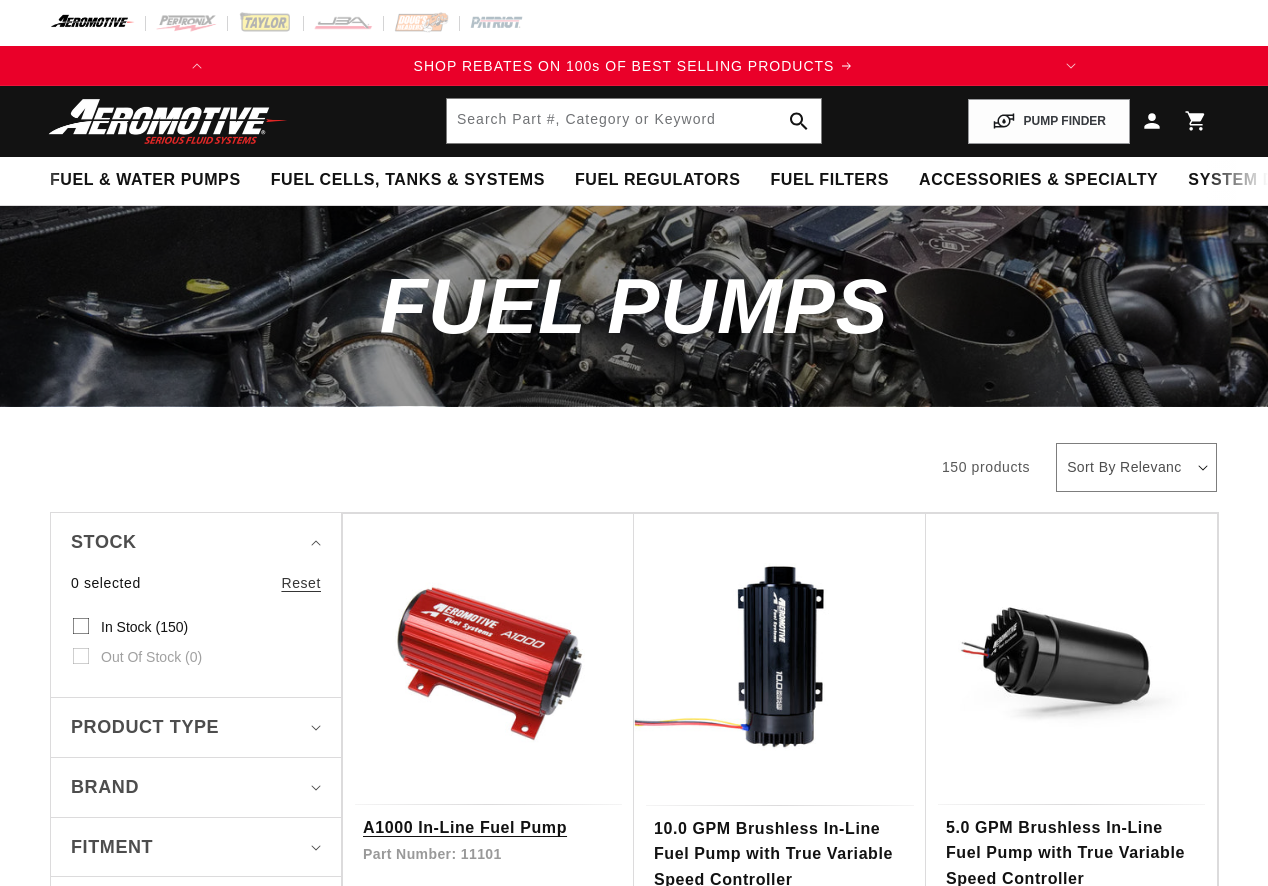 scroll, scrollTop: 0, scrollLeft: 0, axis: both 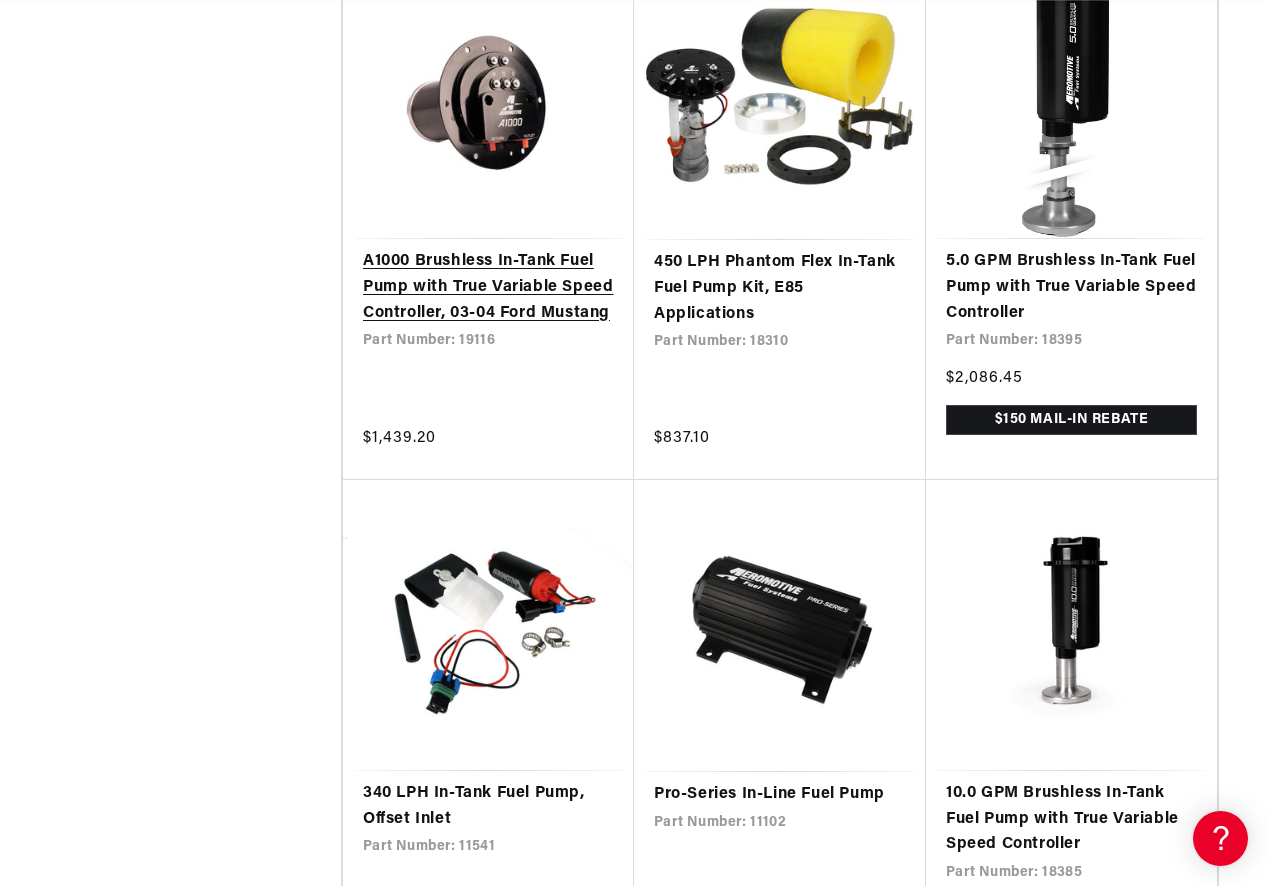 click on "A1000 Brushless In-Tank Fuel Pump with True Variable Speed Controller, 03-04 Ford Mustang" at bounding box center [488, 287] 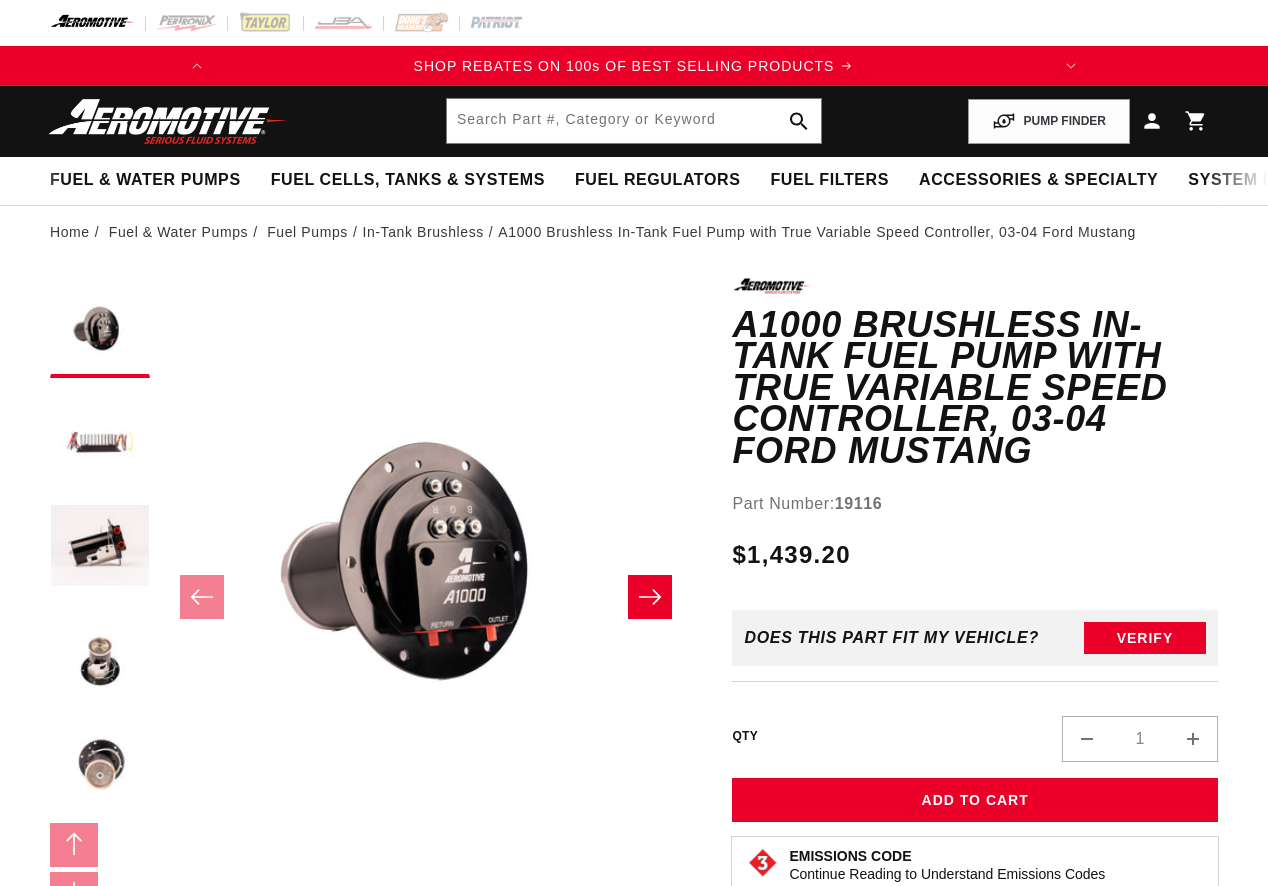 scroll, scrollTop: 0, scrollLeft: 0, axis: both 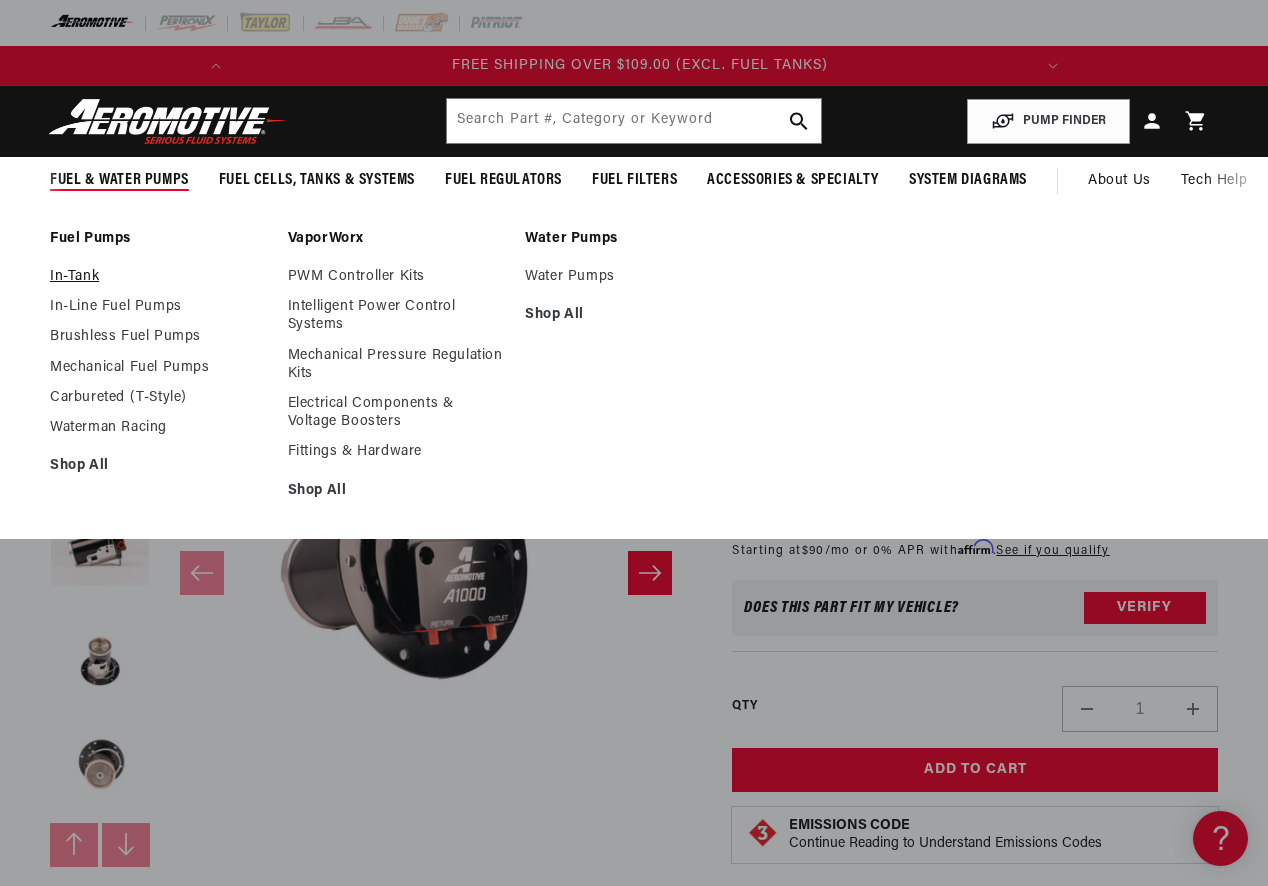 click on "In-Tank" at bounding box center [159, 277] 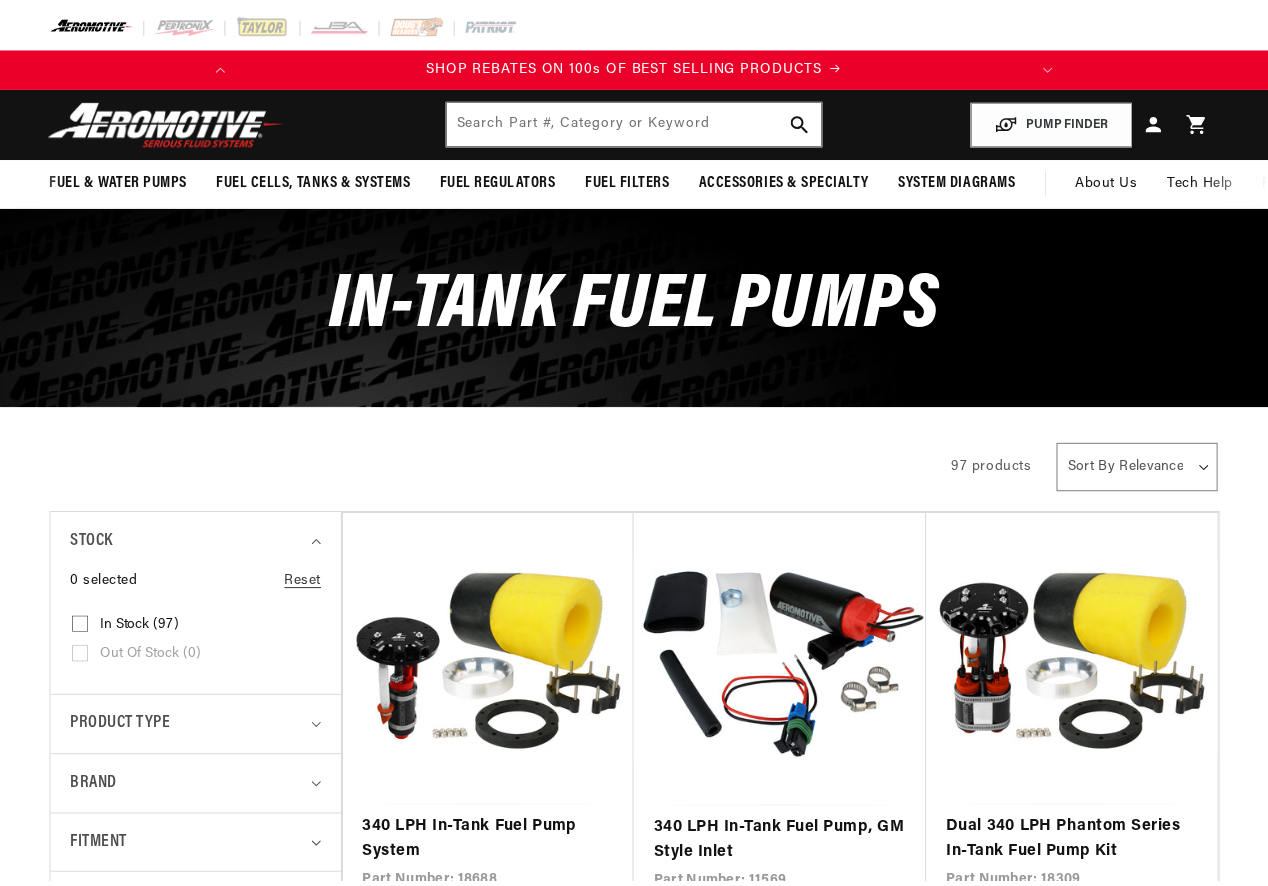 scroll, scrollTop: 0, scrollLeft: 0, axis: both 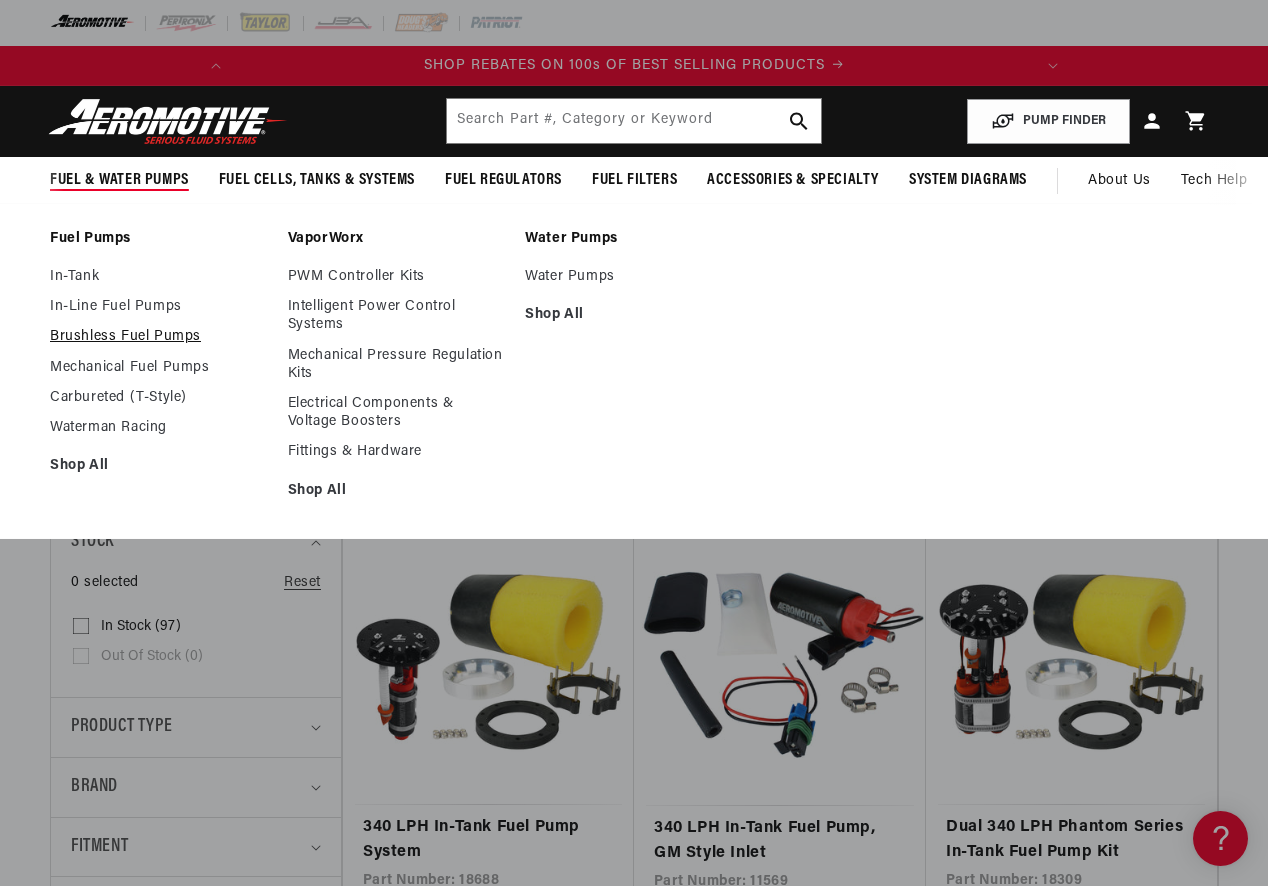 click on "Brushless Fuel Pumps" at bounding box center (159, 337) 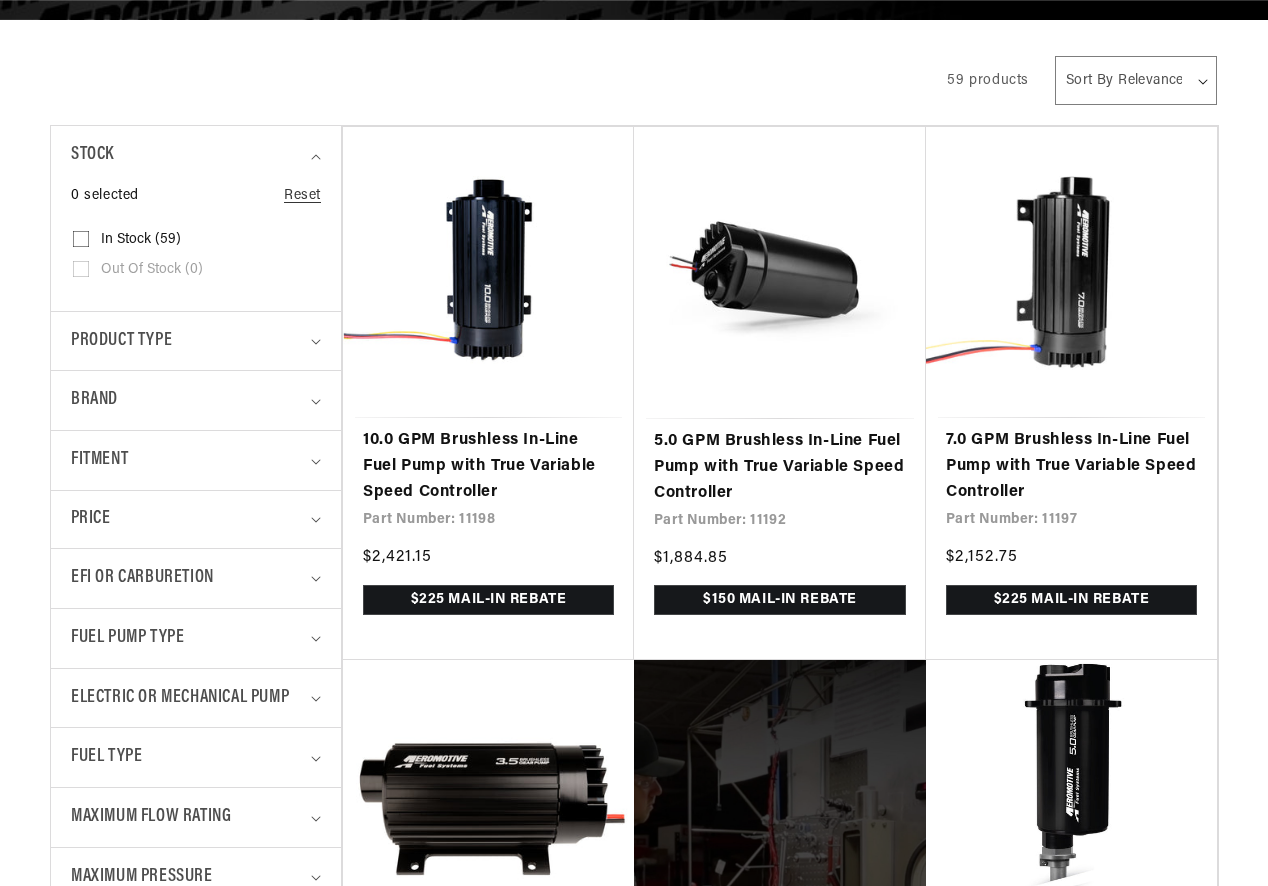 scroll, scrollTop: 424, scrollLeft: 0, axis: vertical 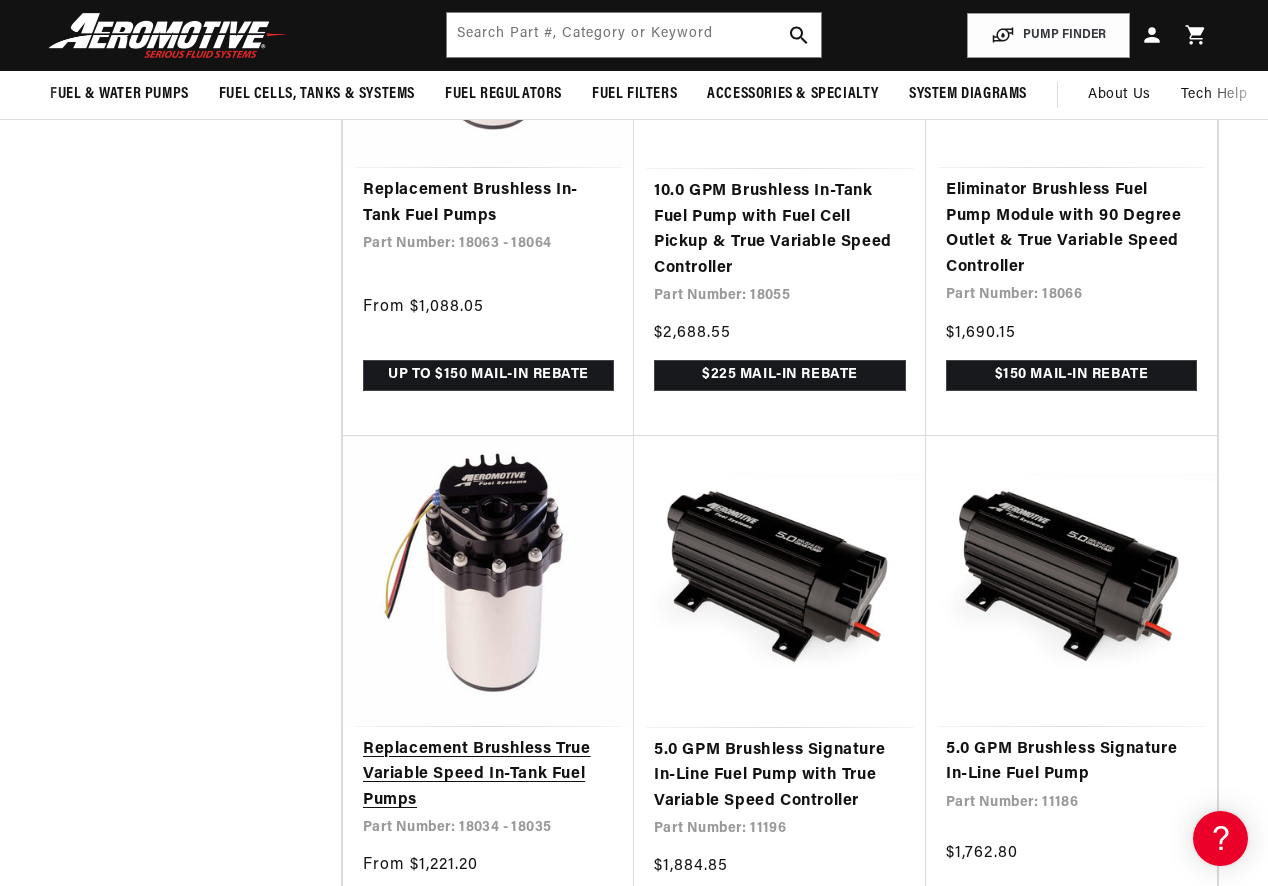 click on "Replacement Brushless True Variable Speed In-Tank Fuel Pumps" at bounding box center (488, 775) 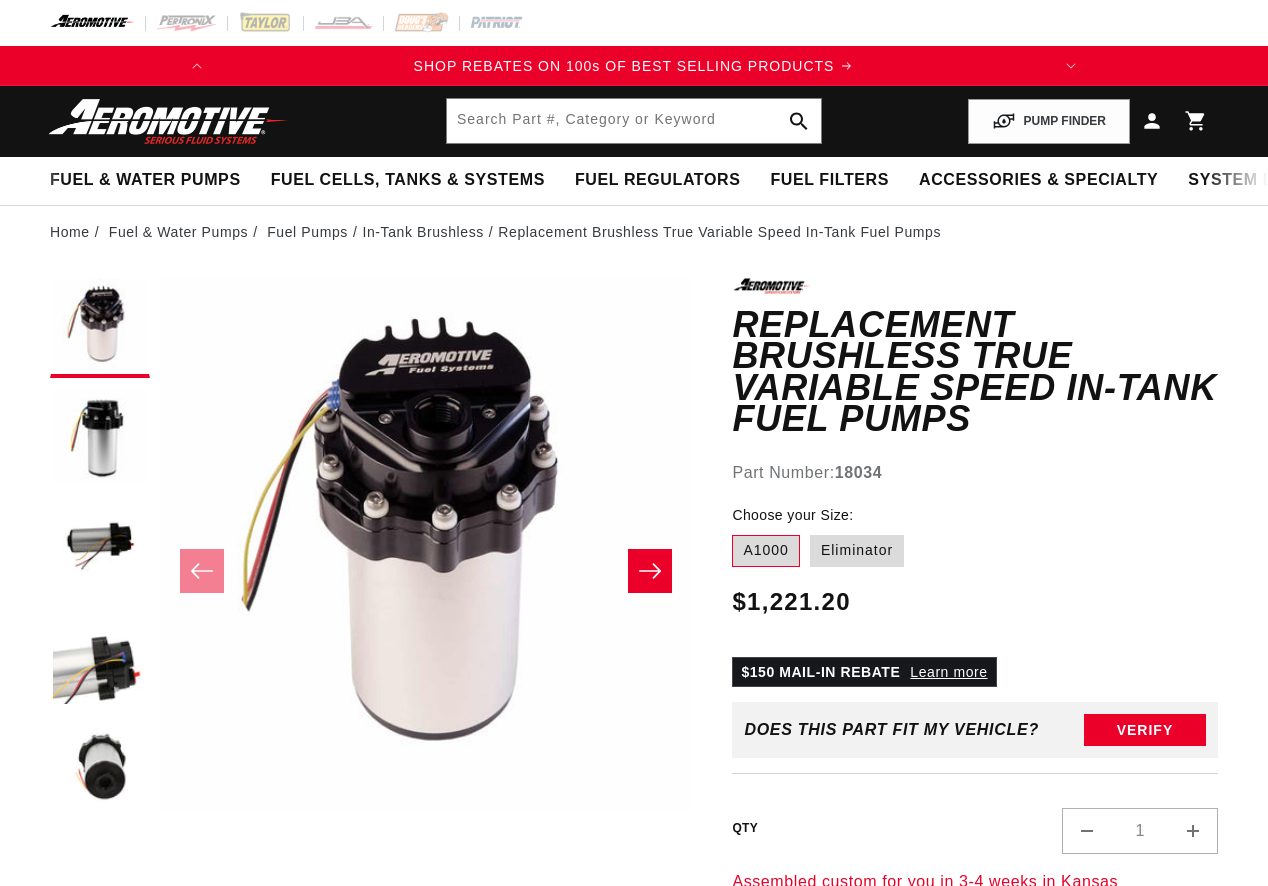 scroll, scrollTop: 0, scrollLeft: 0, axis: both 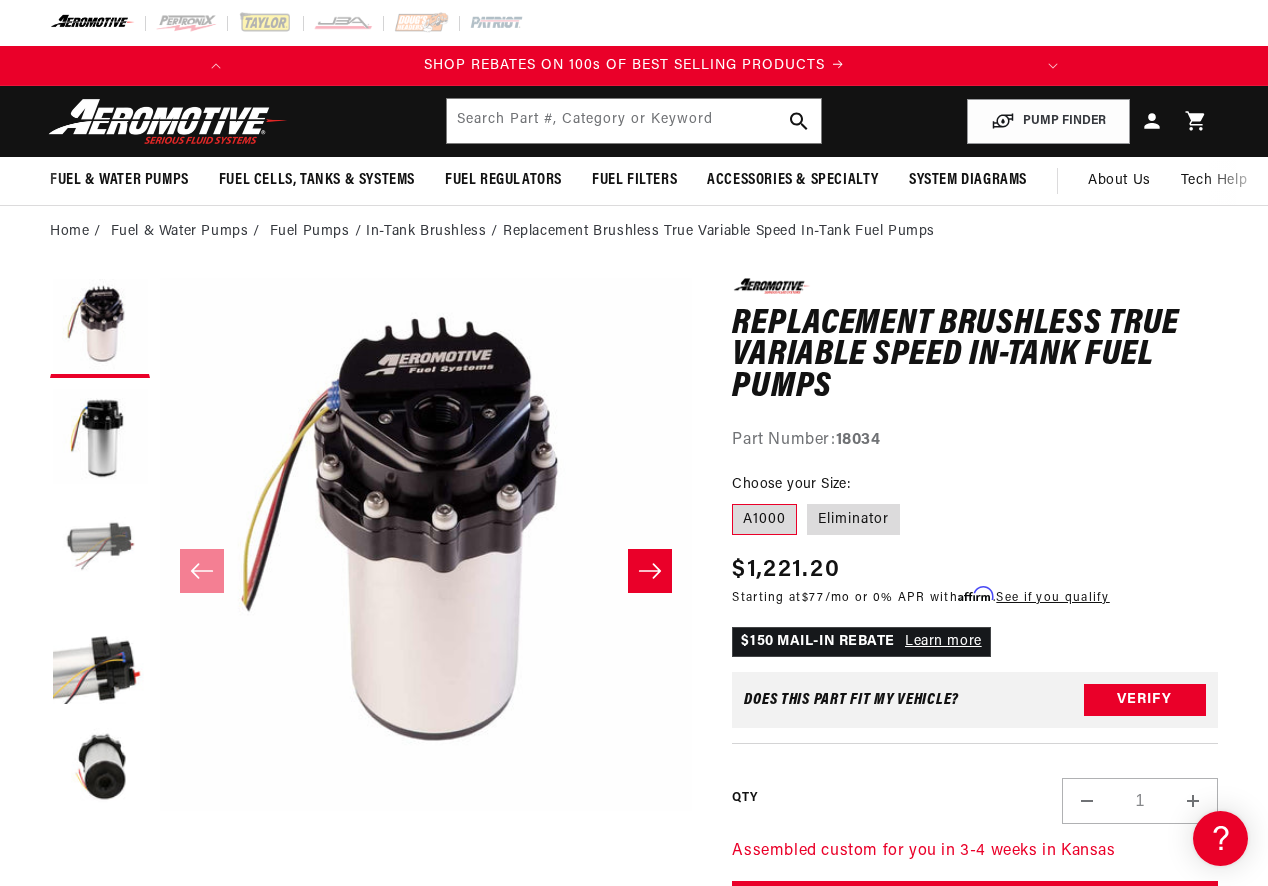 click at bounding box center [100, 548] 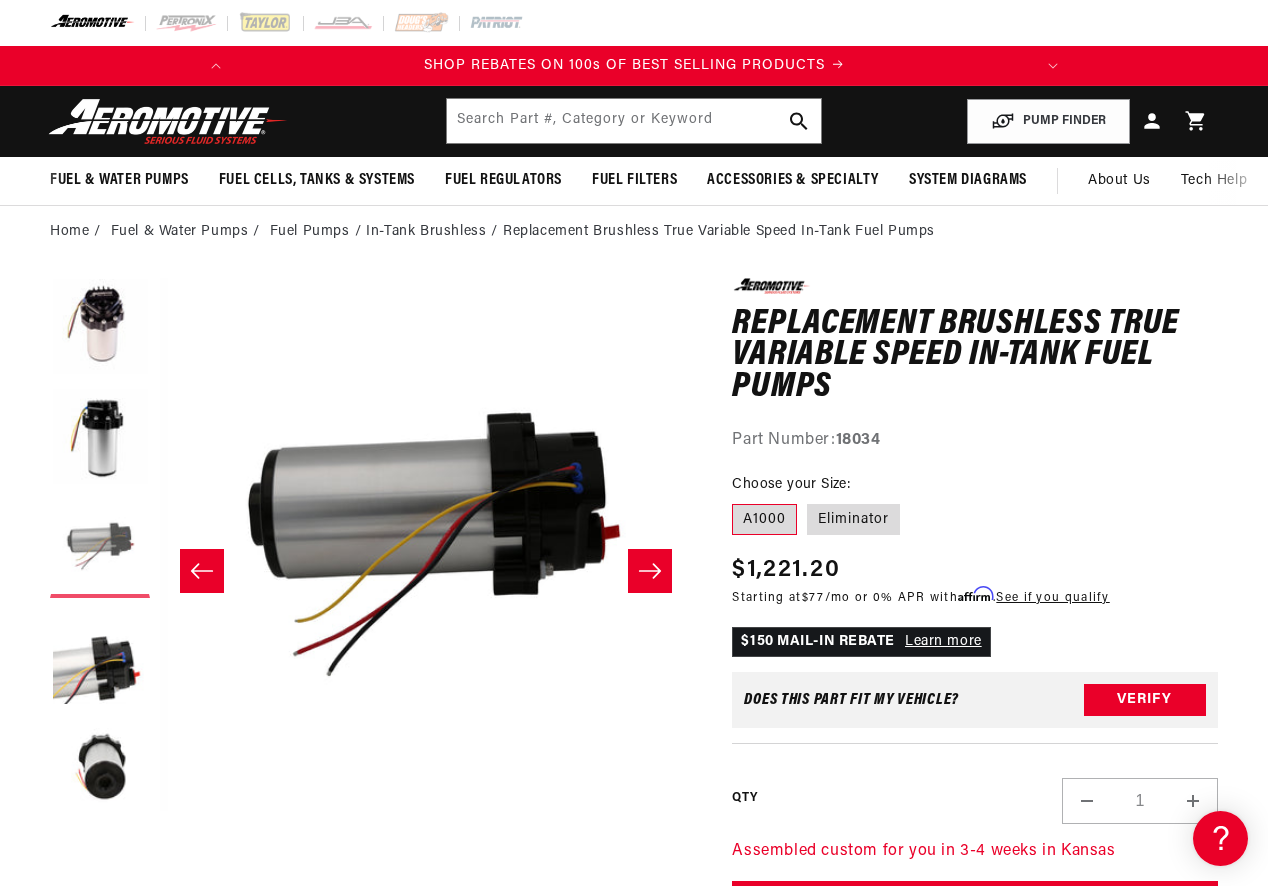 scroll, scrollTop: 0, scrollLeft: 1065, axis: horizontal 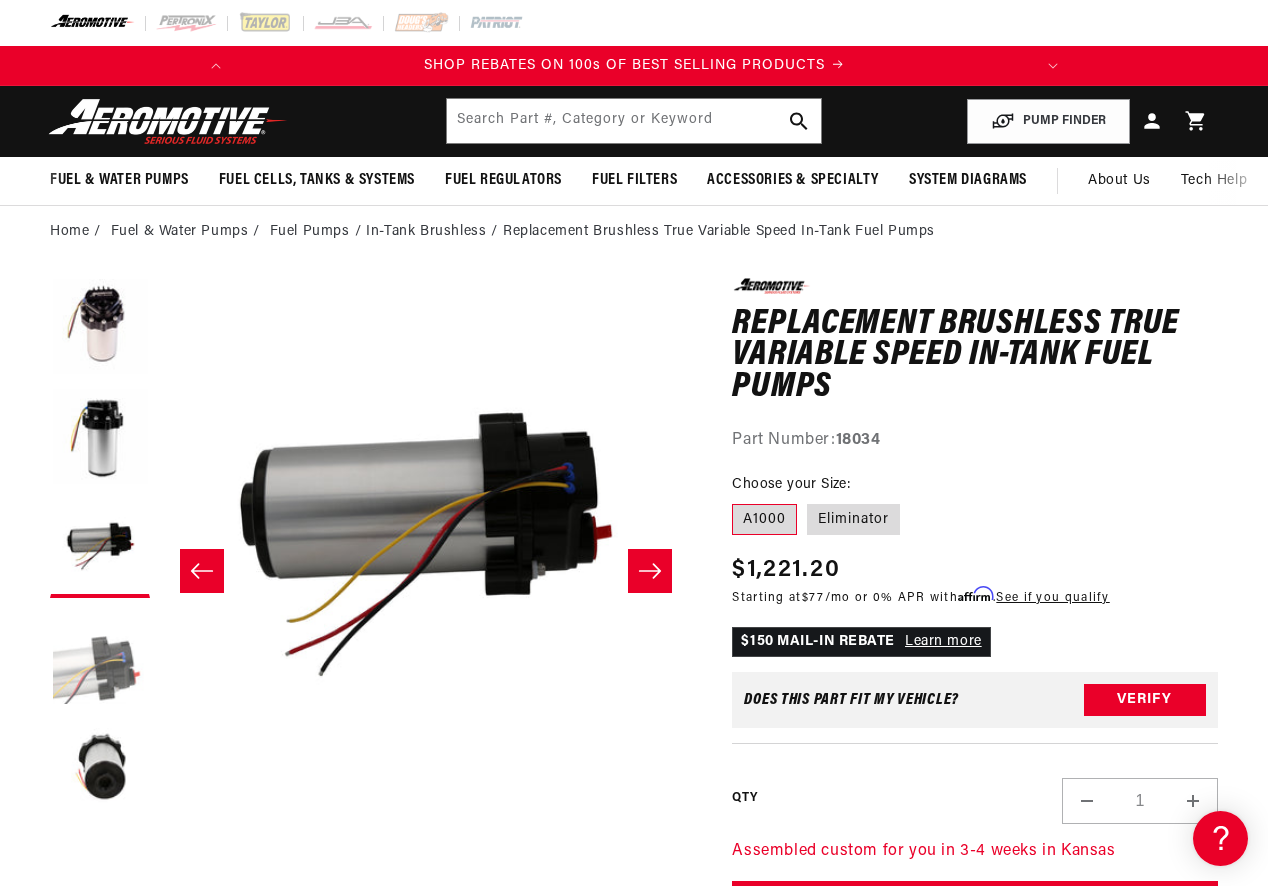 click at bounding box center [100, 658] 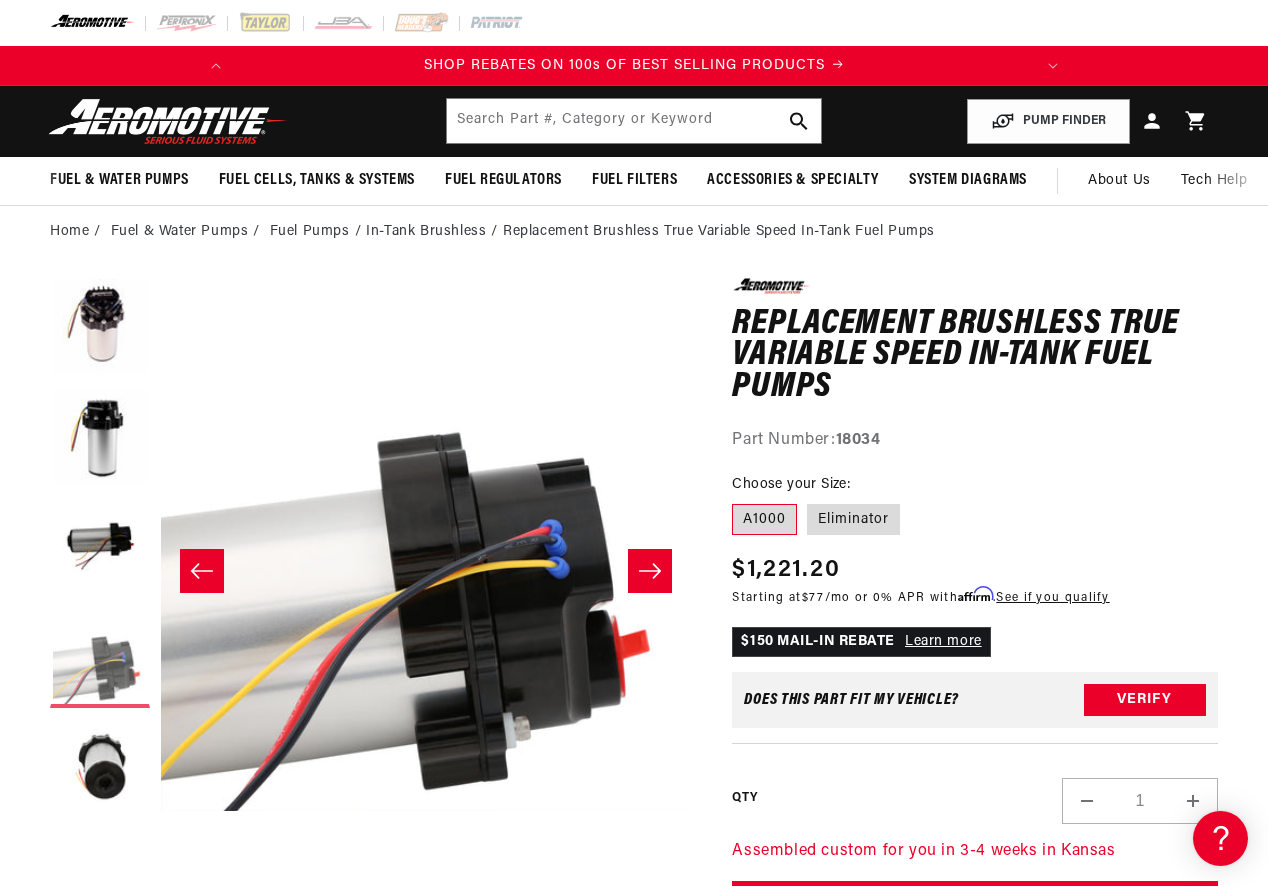 scroll, scrollTop: 0, scrollLeft: 1597, axis: horizontal 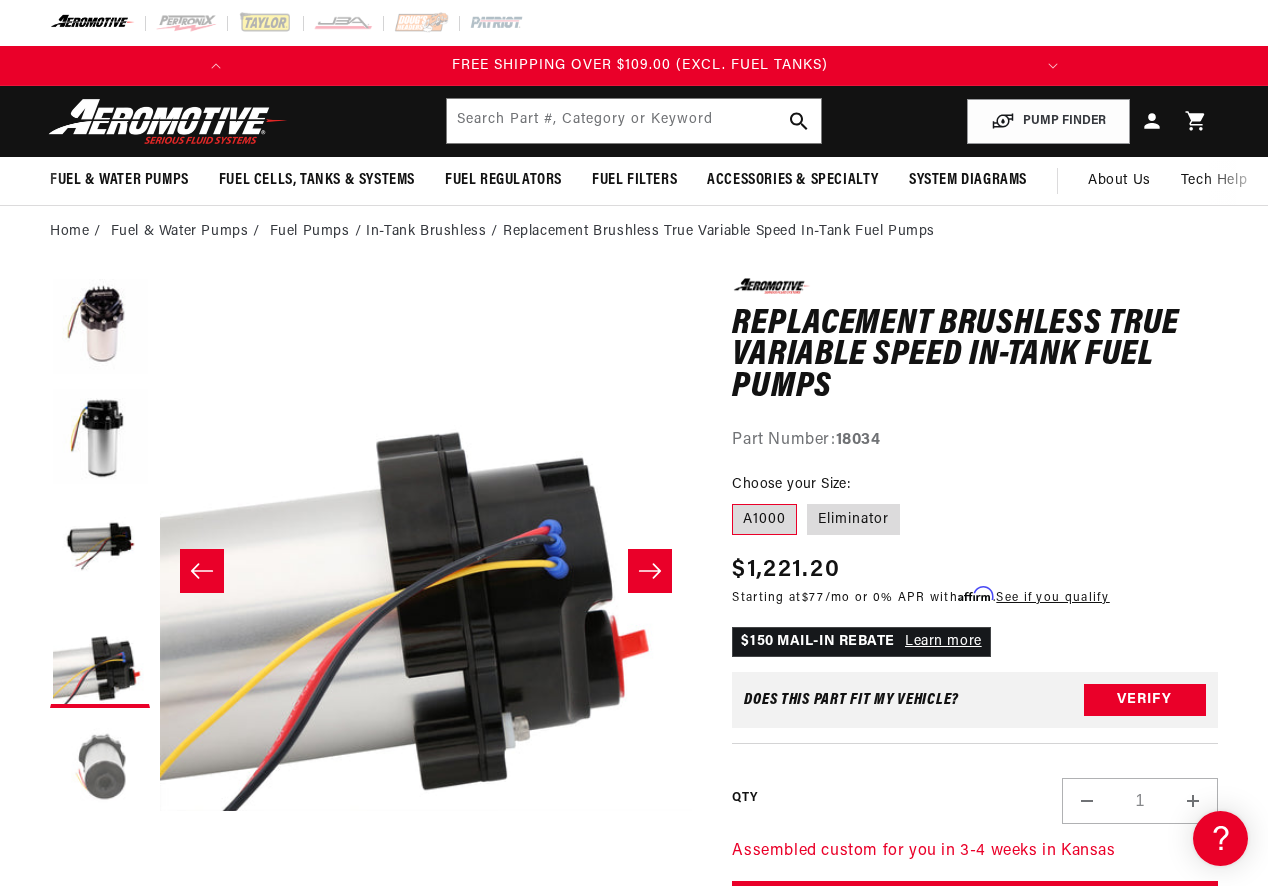 click at bounding box center [100, 768] 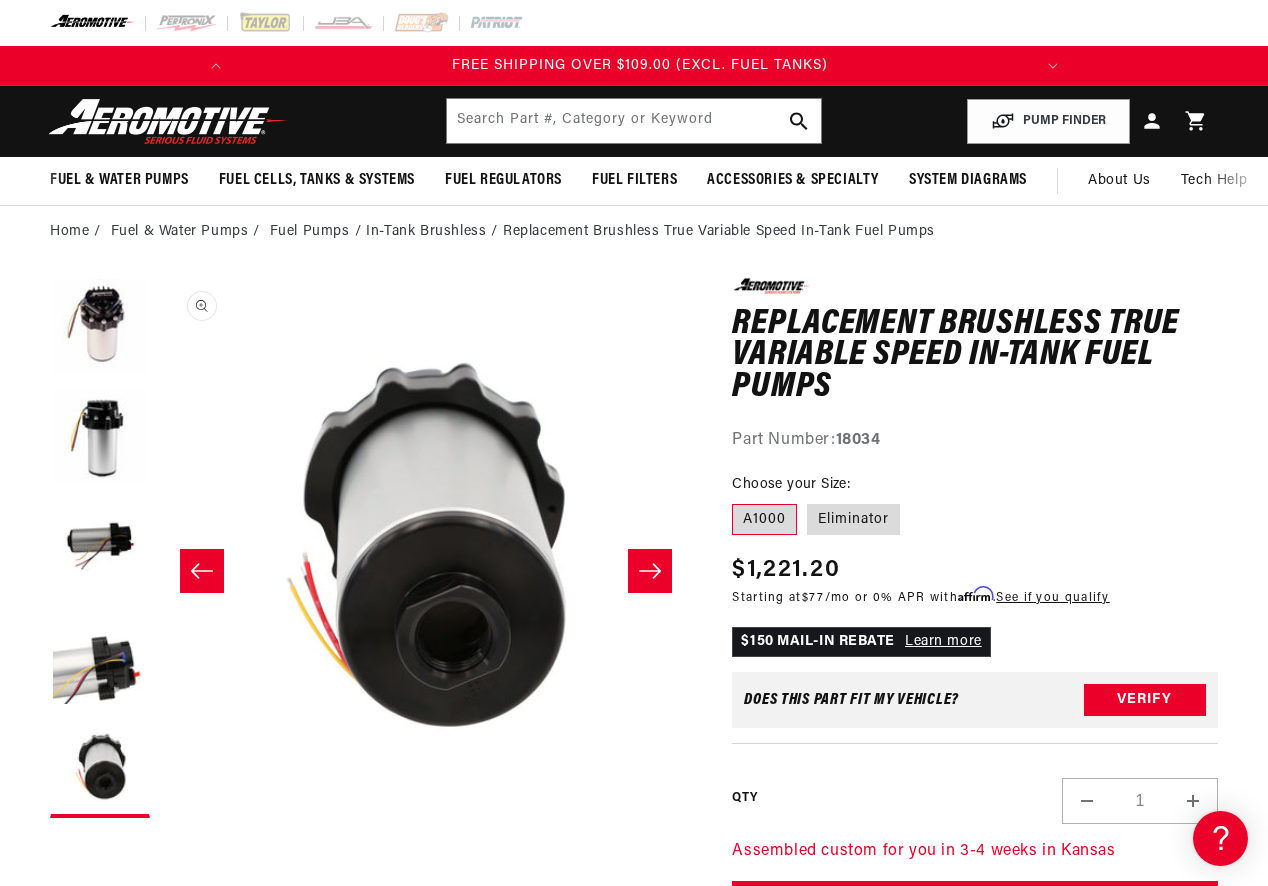scroll, scrollTop: 1, scrollLeft: 2130, axis: both 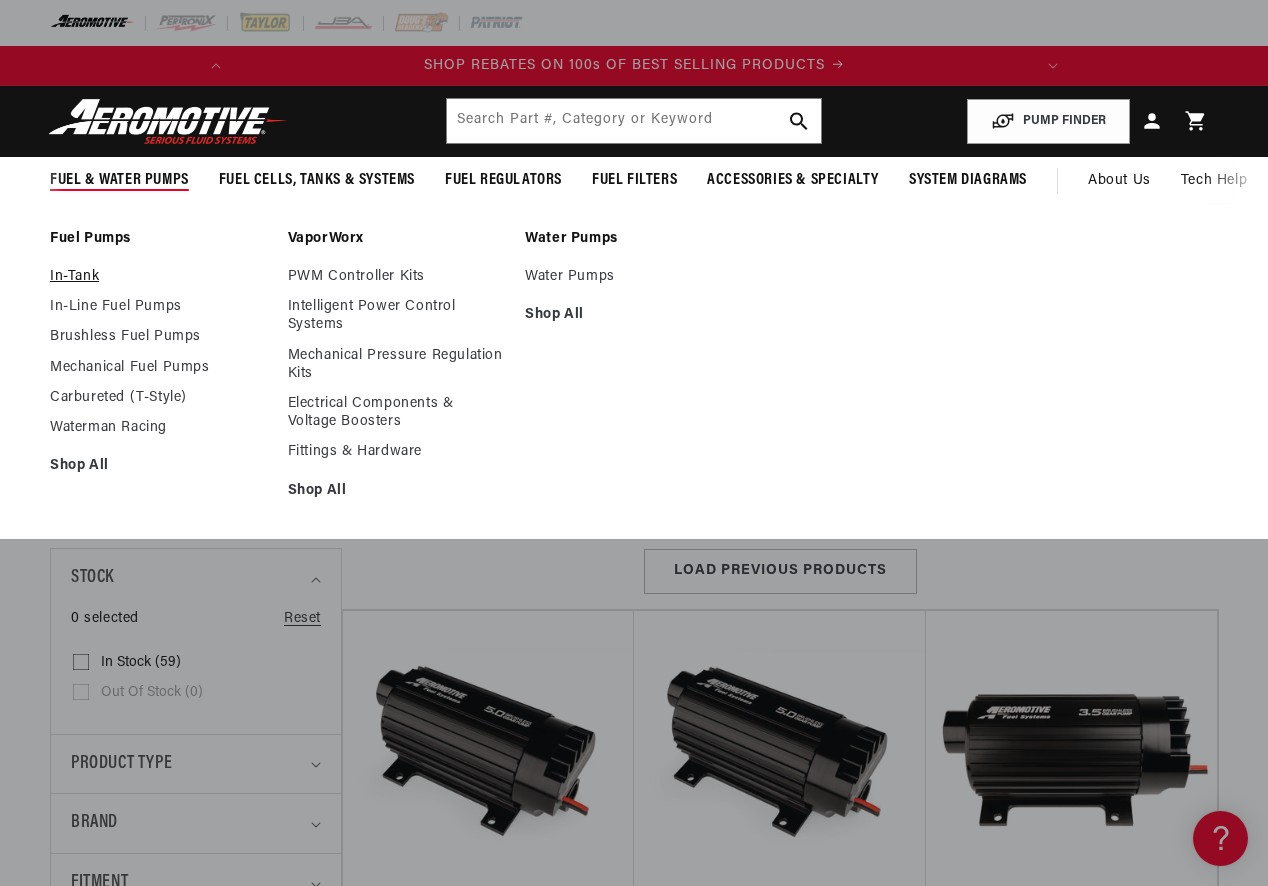 click on "In-Tank" at bounding box center (159, 277) 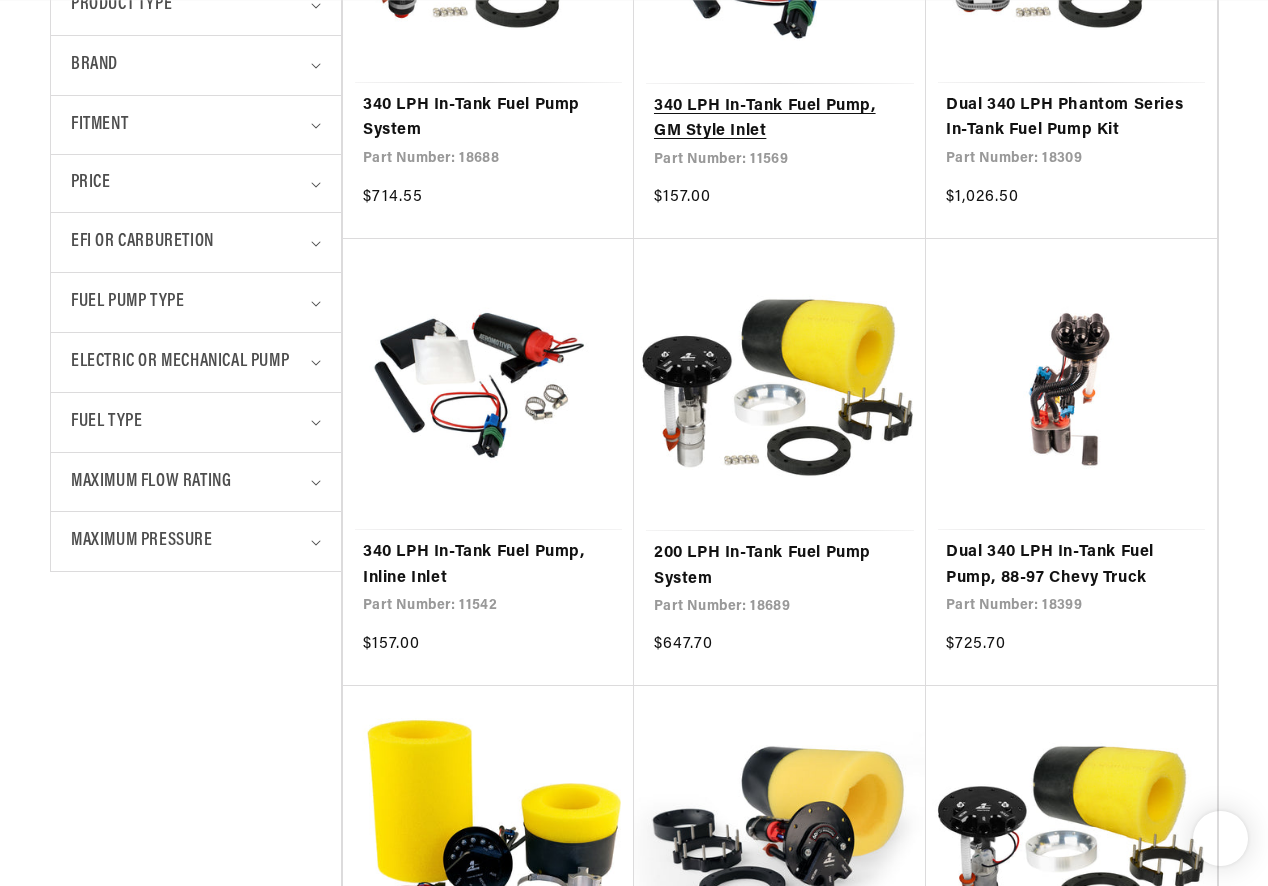 scroll, scrollTop: 907, scrollLeft: 0, axis: vertical 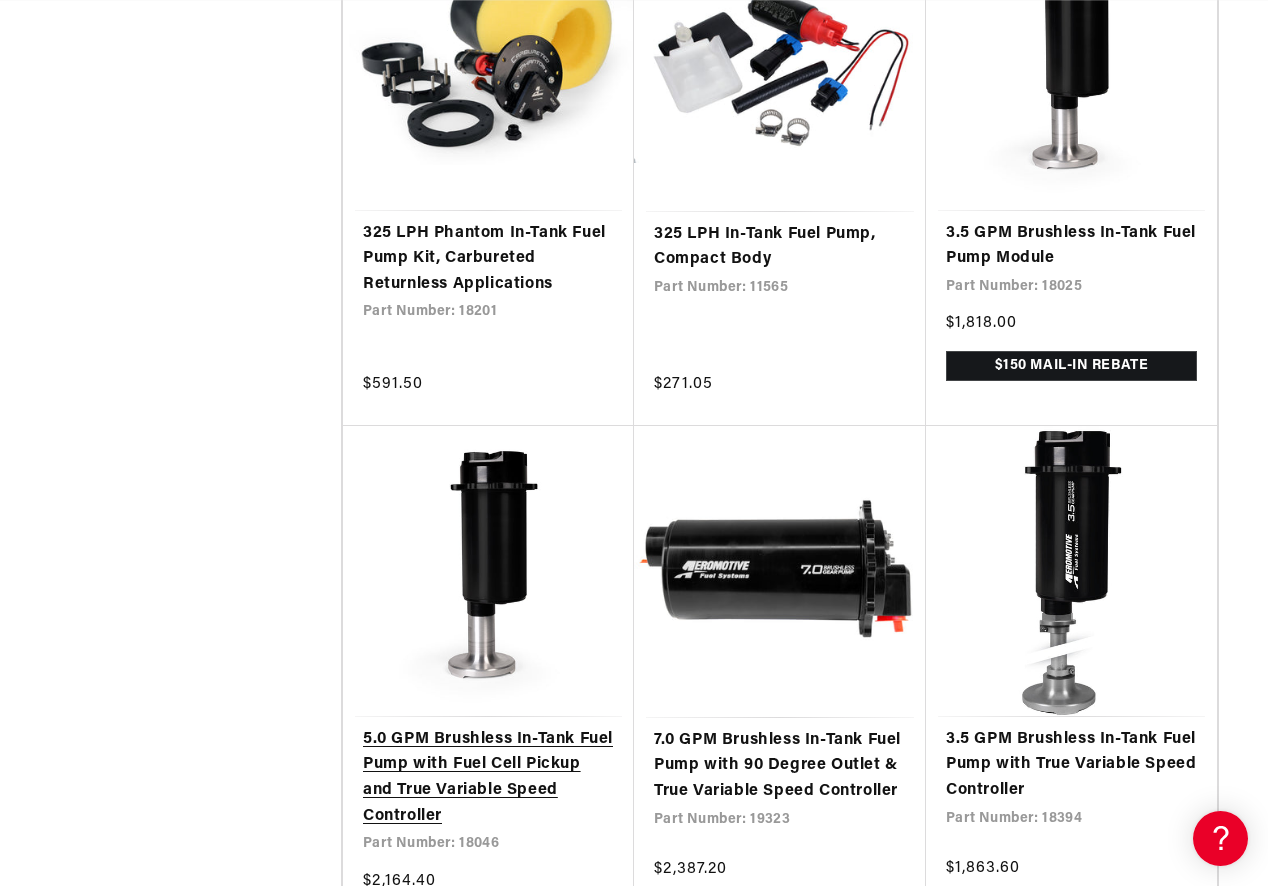 click on "5.0 GPM Brushless In-Tank Fuel Pump with Fuel Cell Pickup and True Variable Speed Controller" at bounding box center (488, 778) 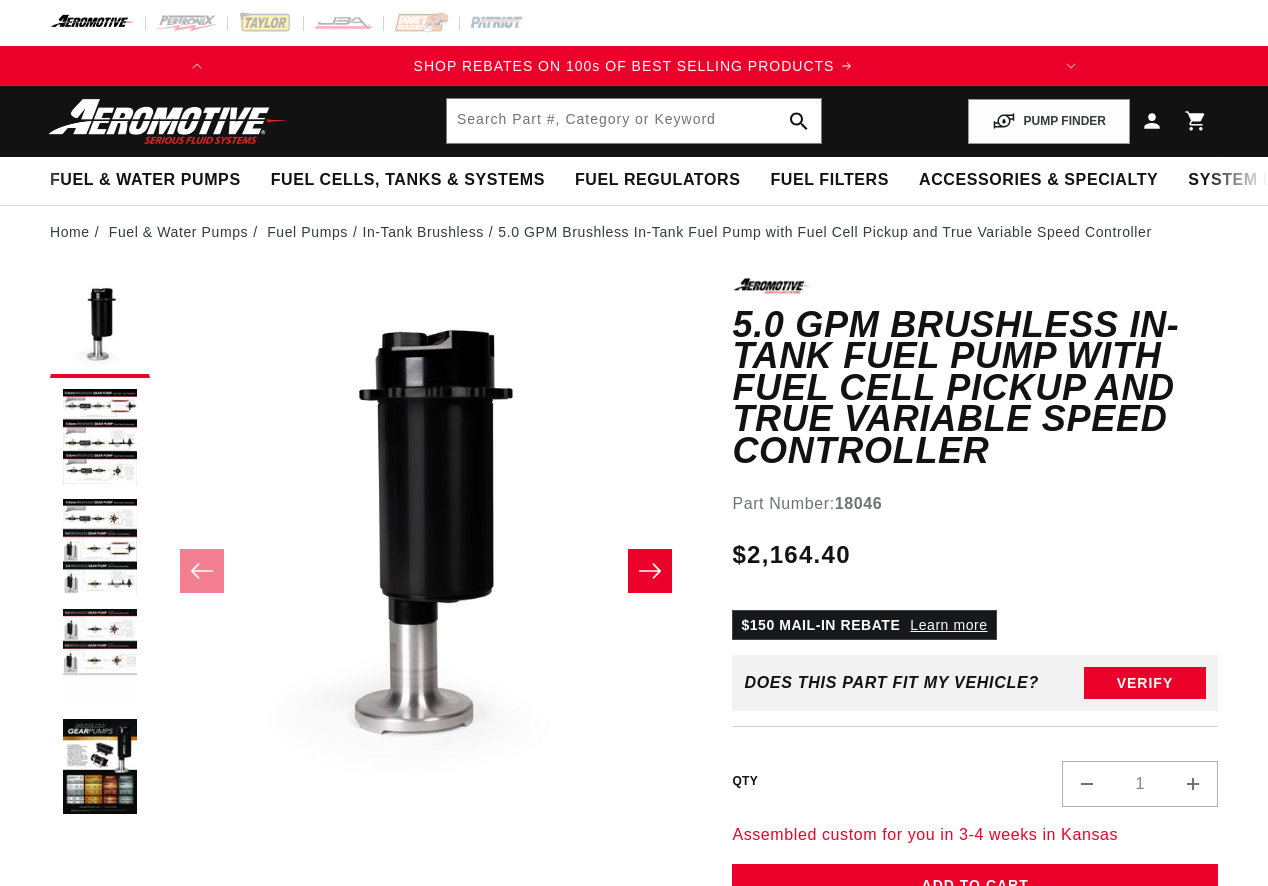 scroll, scrollTop: 0, scrollLeft: 0, axis: both 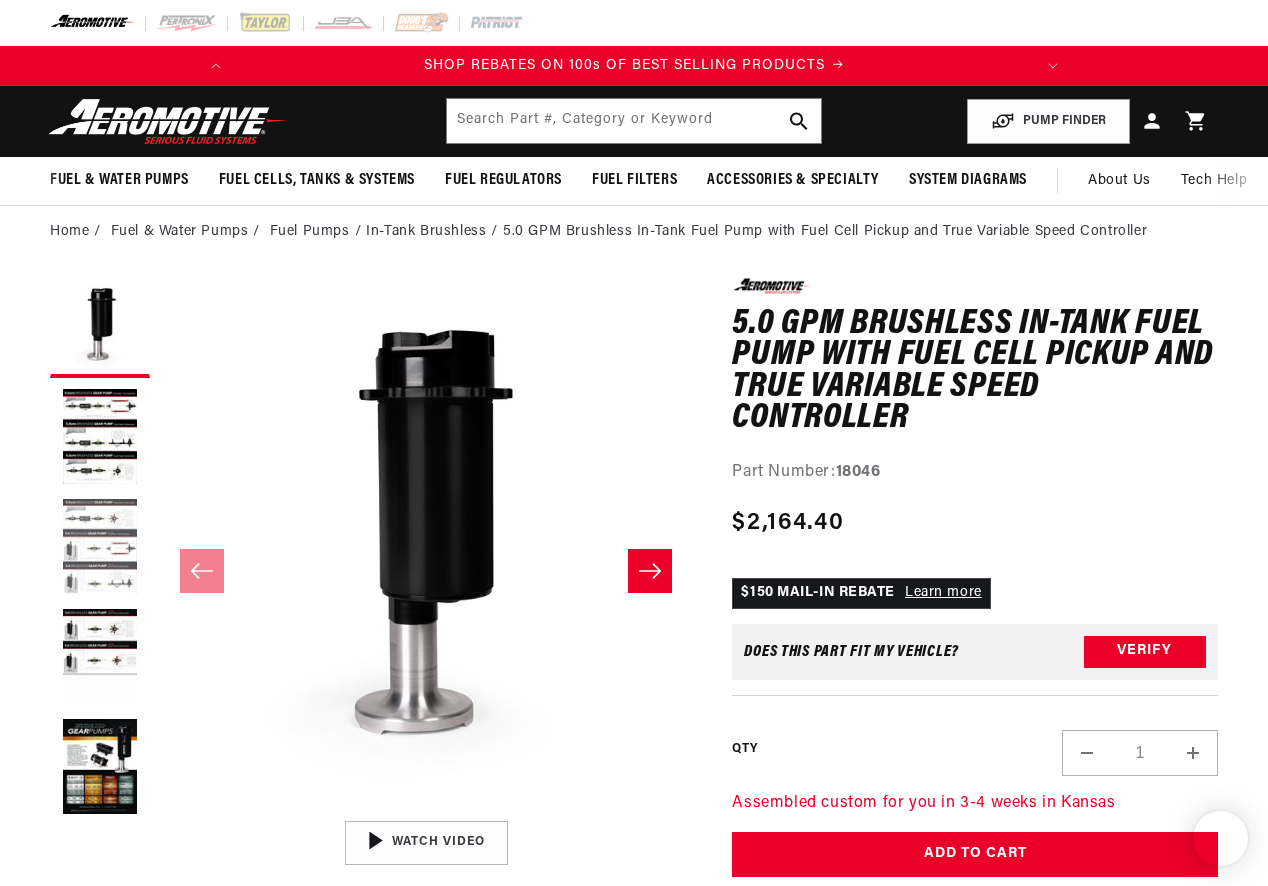 click at bounding box center [100, 548] 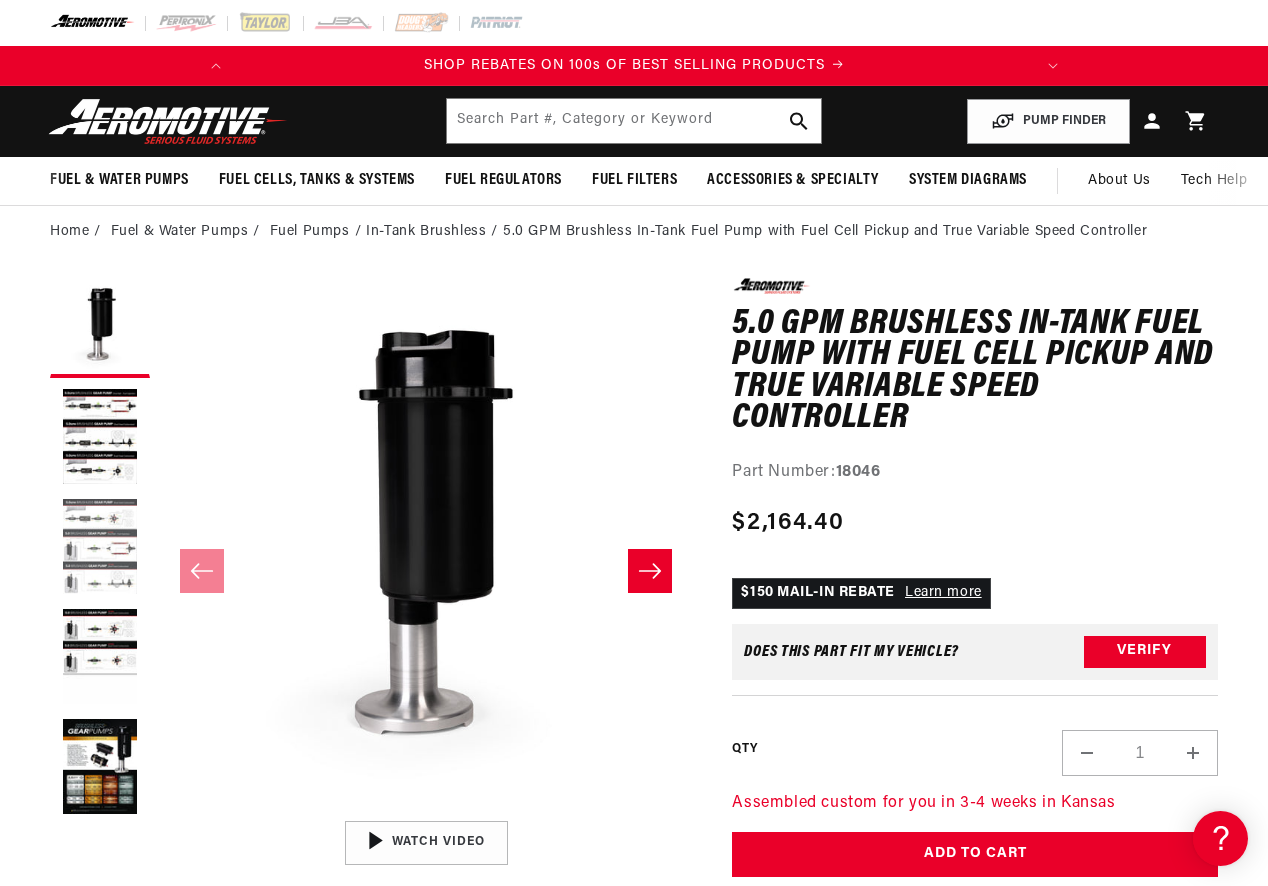 scroll, scrollTop: 0, scrollLeft: 0, axis: both 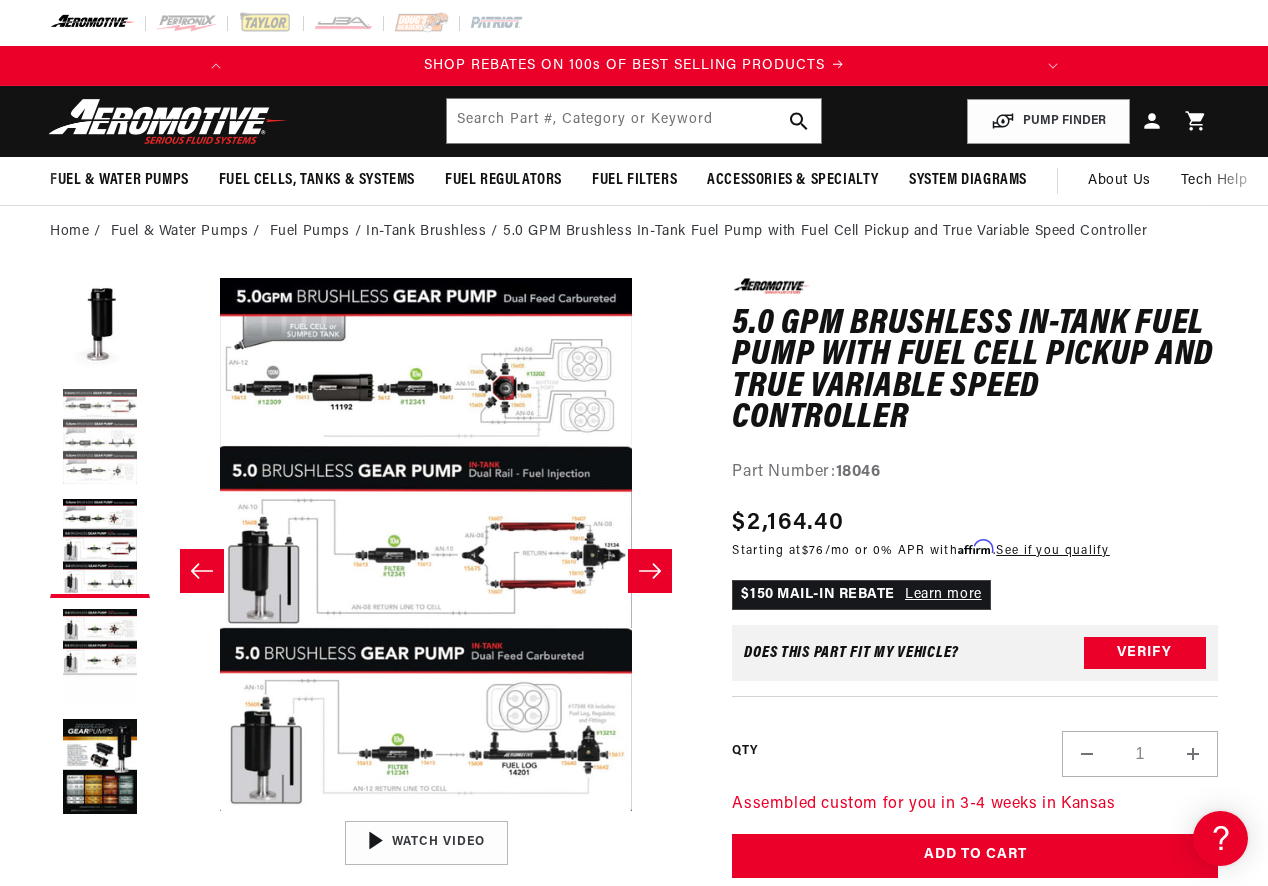 click at bounding box center [100, 438] 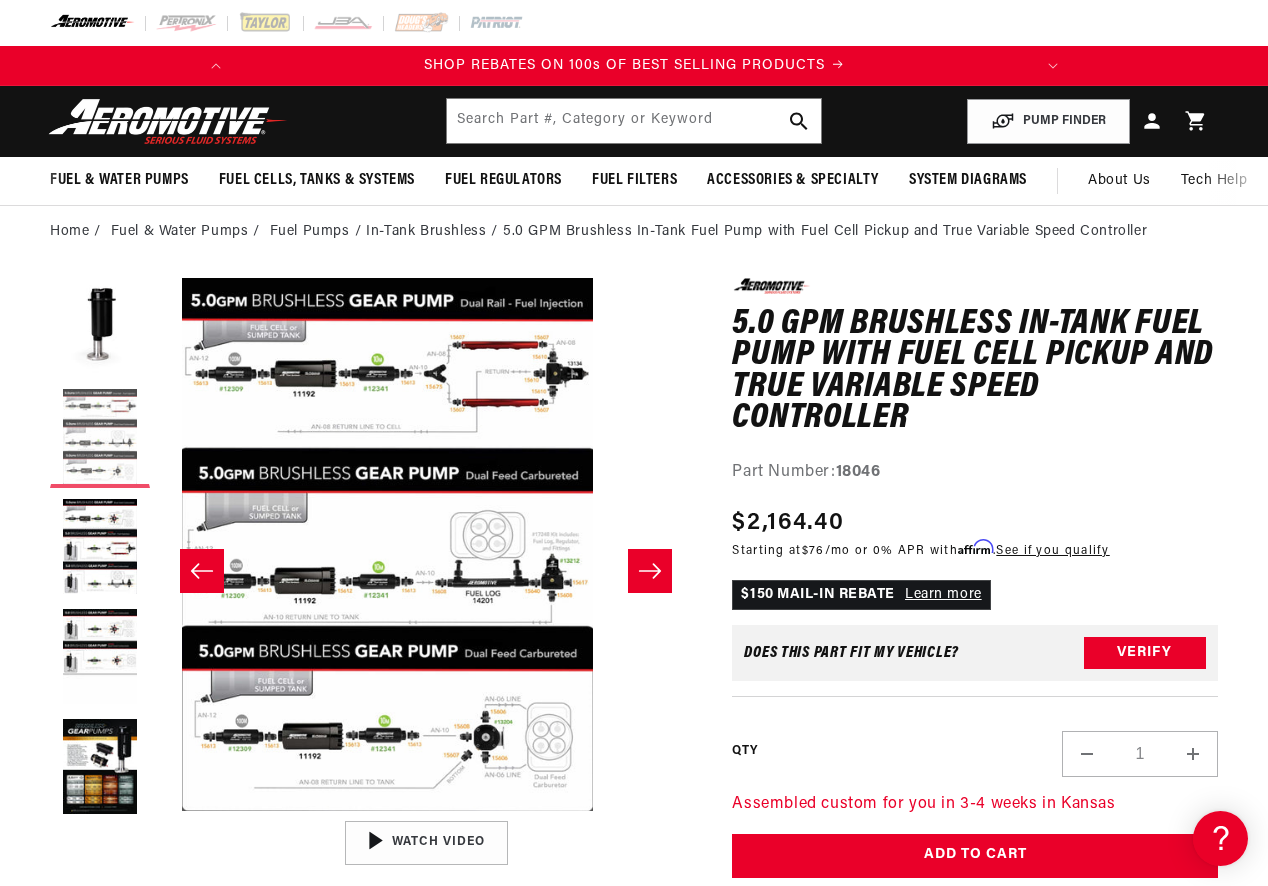scroll, scrollTop: 0, scrollLeft: 532, axis: horizontal 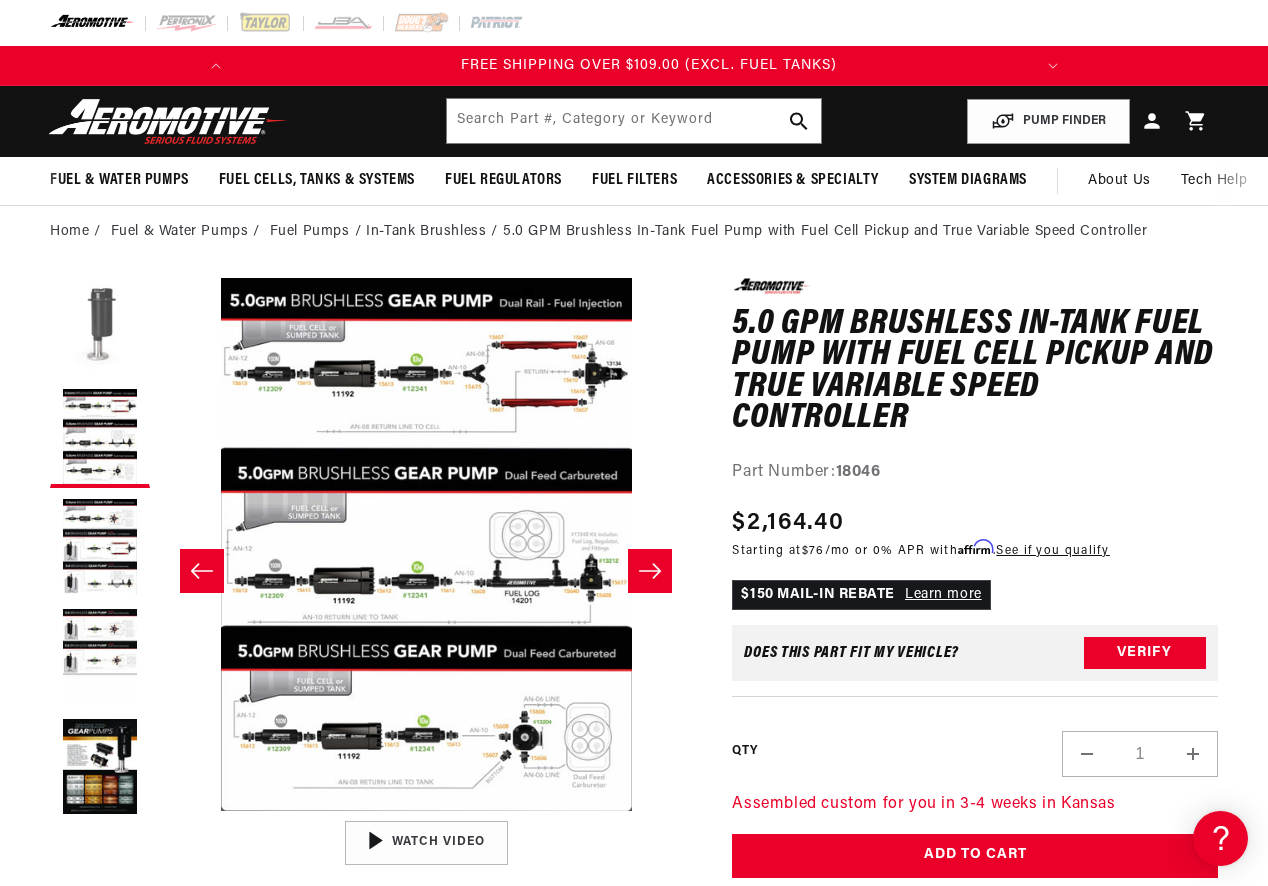 click at bounding box center (100, 328) 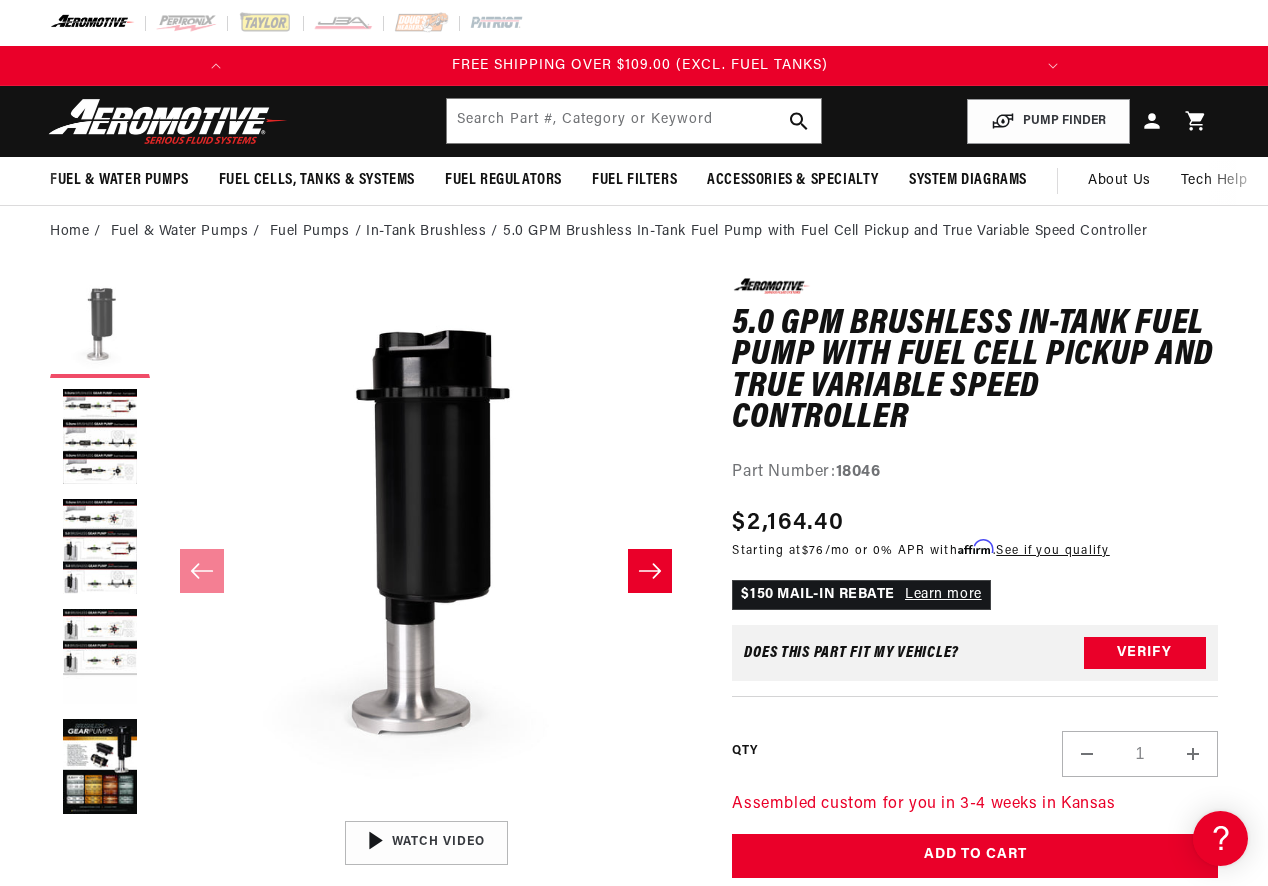 scroll, scrollTop: 0, scrollLeft: 0, axis: both 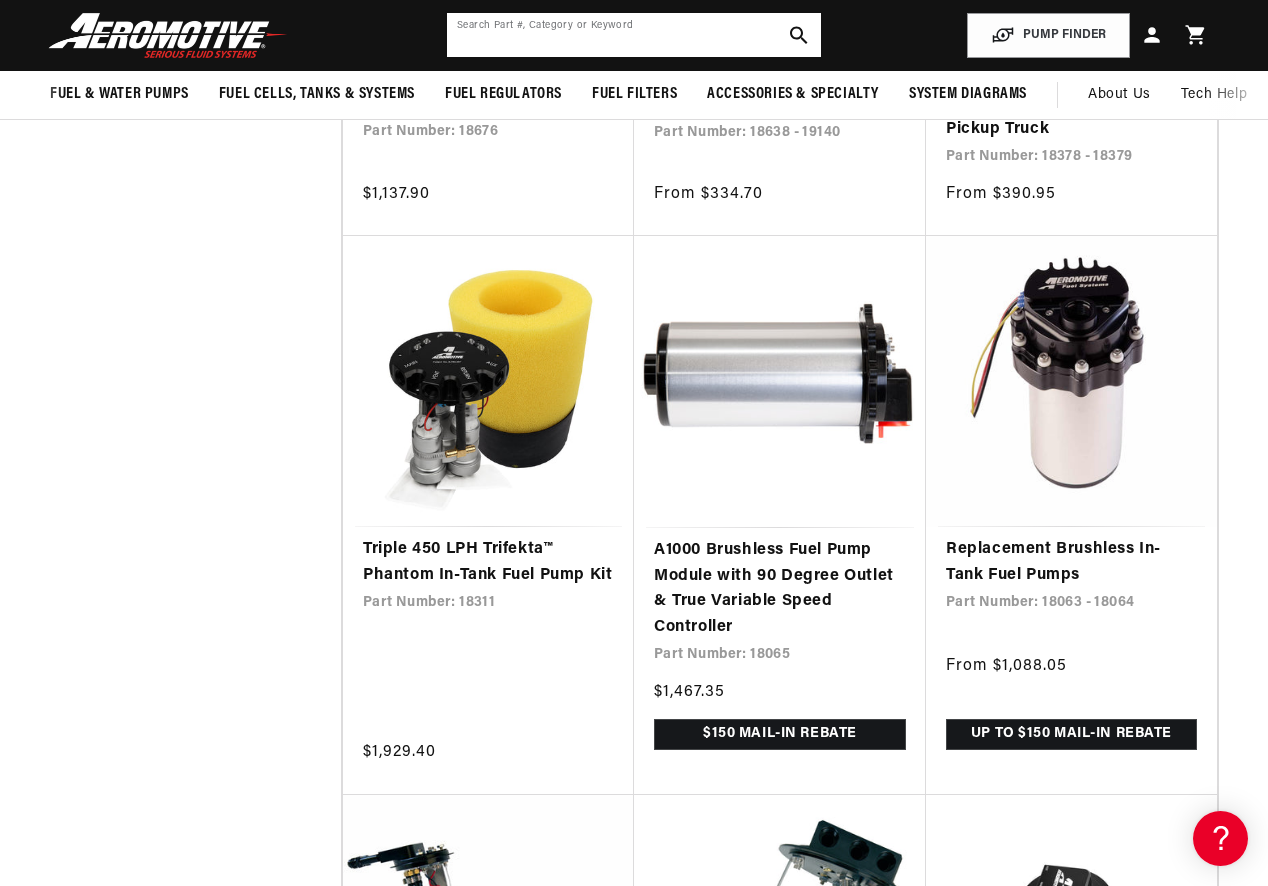 click 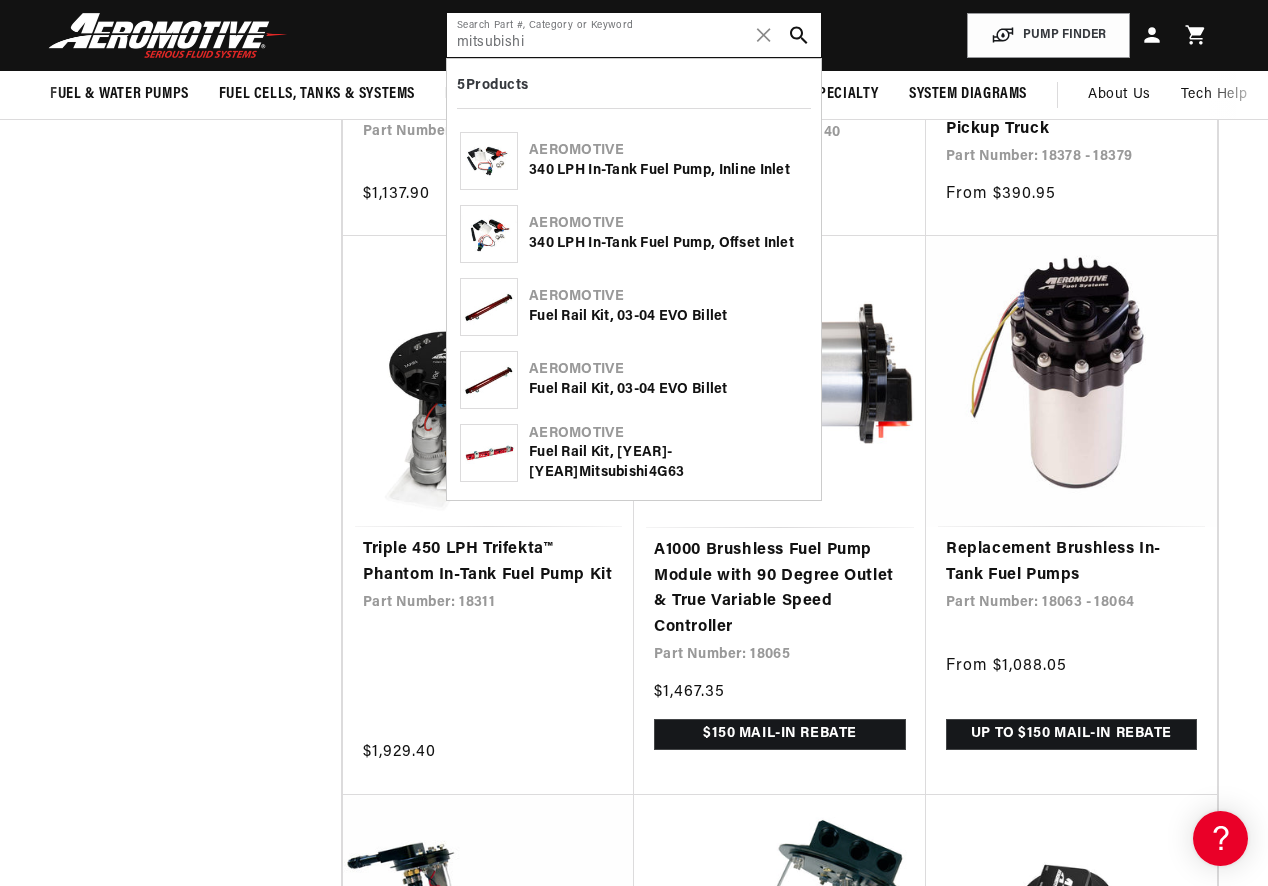 type on "mitsubishi" 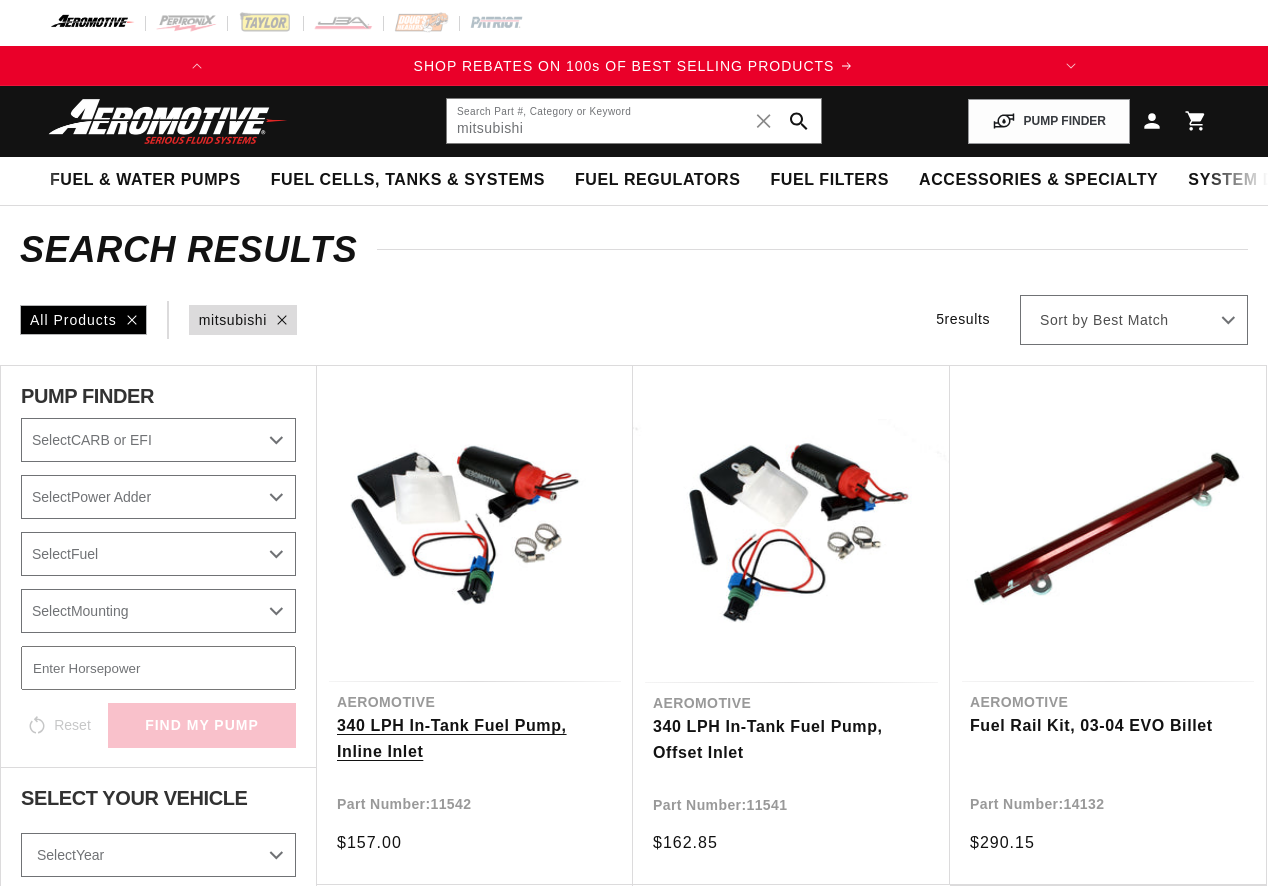scroll, scrollTop: 0, scrollLeft: 0, axis: both 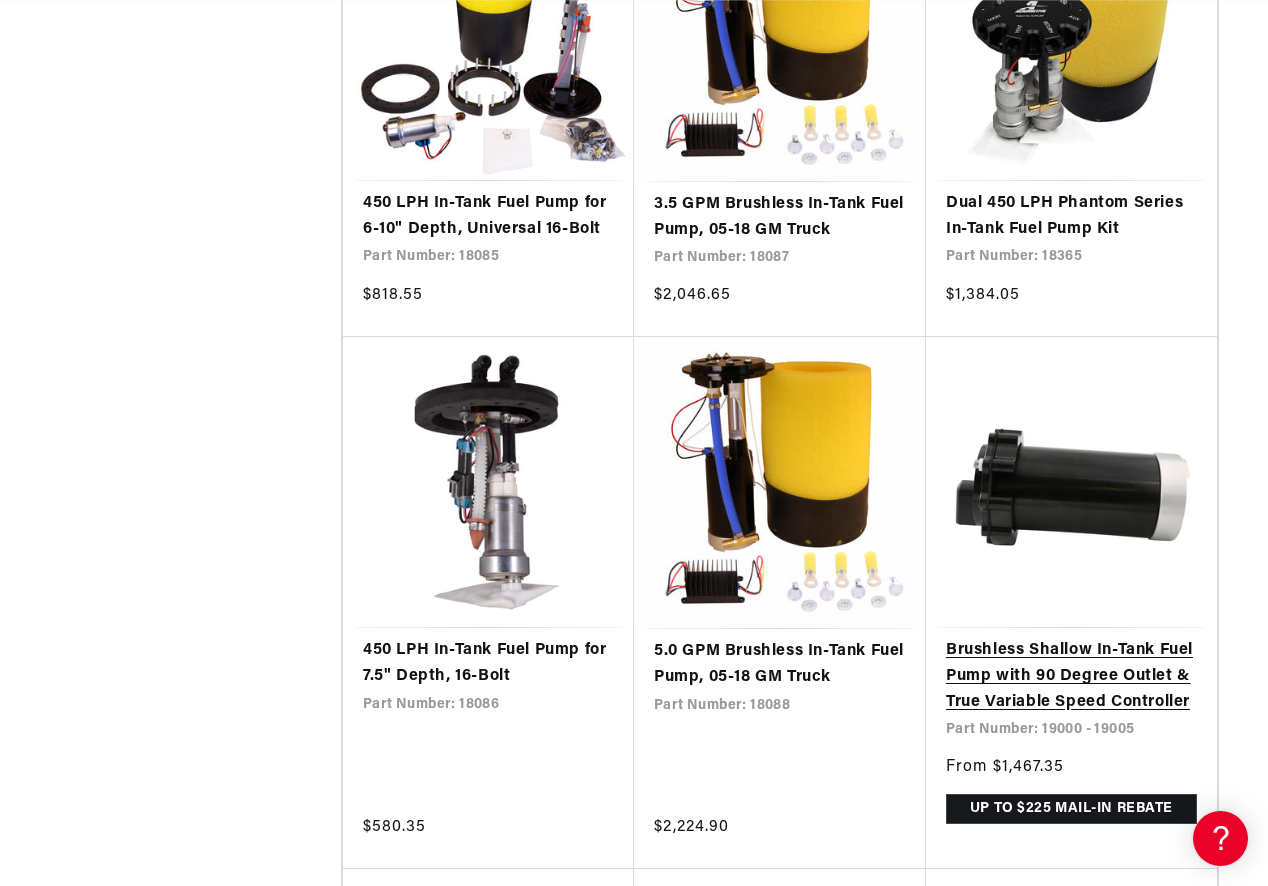 click on "Brushless Shallow In-Tank Fuel Pump with 90 Degree Outlet & True Variable Speed Controller" at bounding box center (1071, 676) 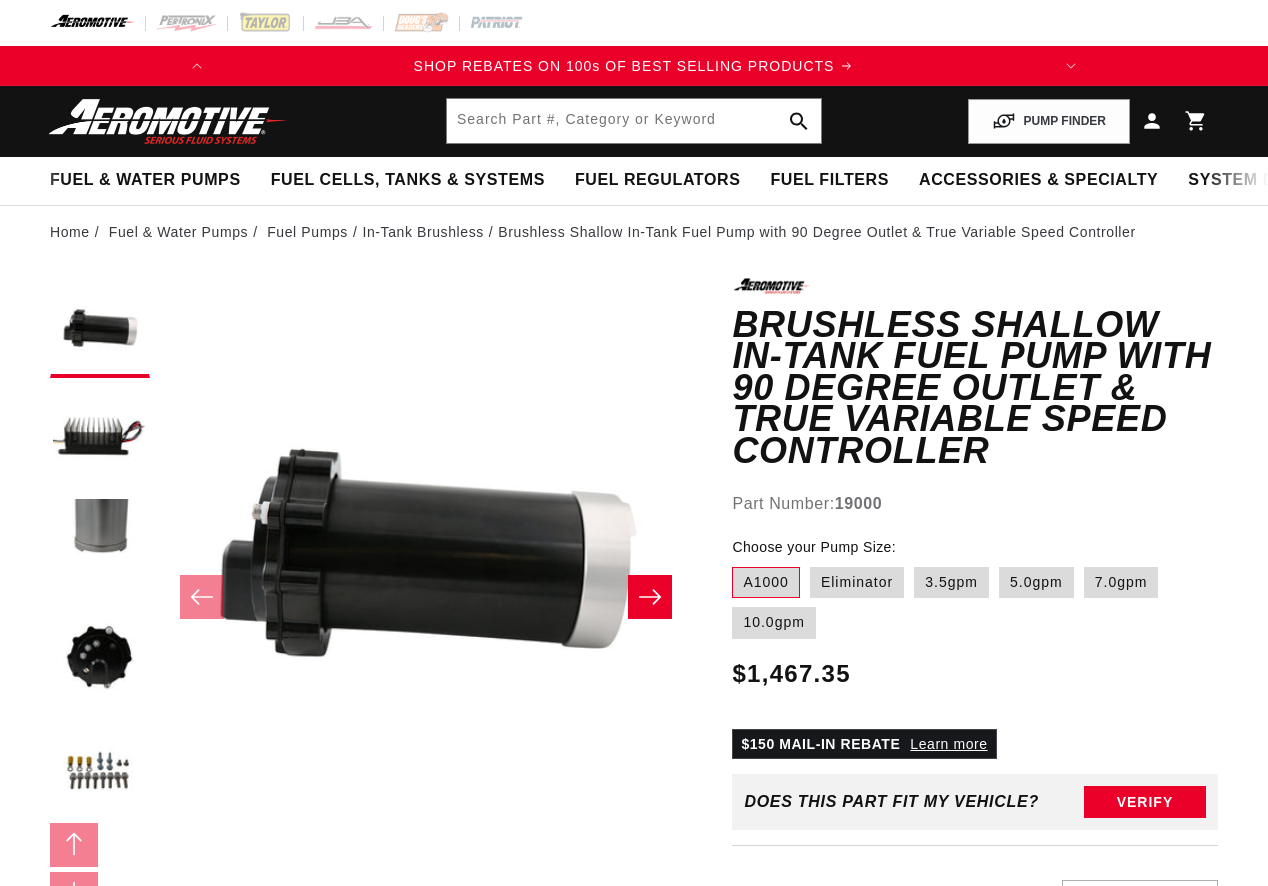 scroll, scrollTop: 0, scrollLeft: 0, axis: both 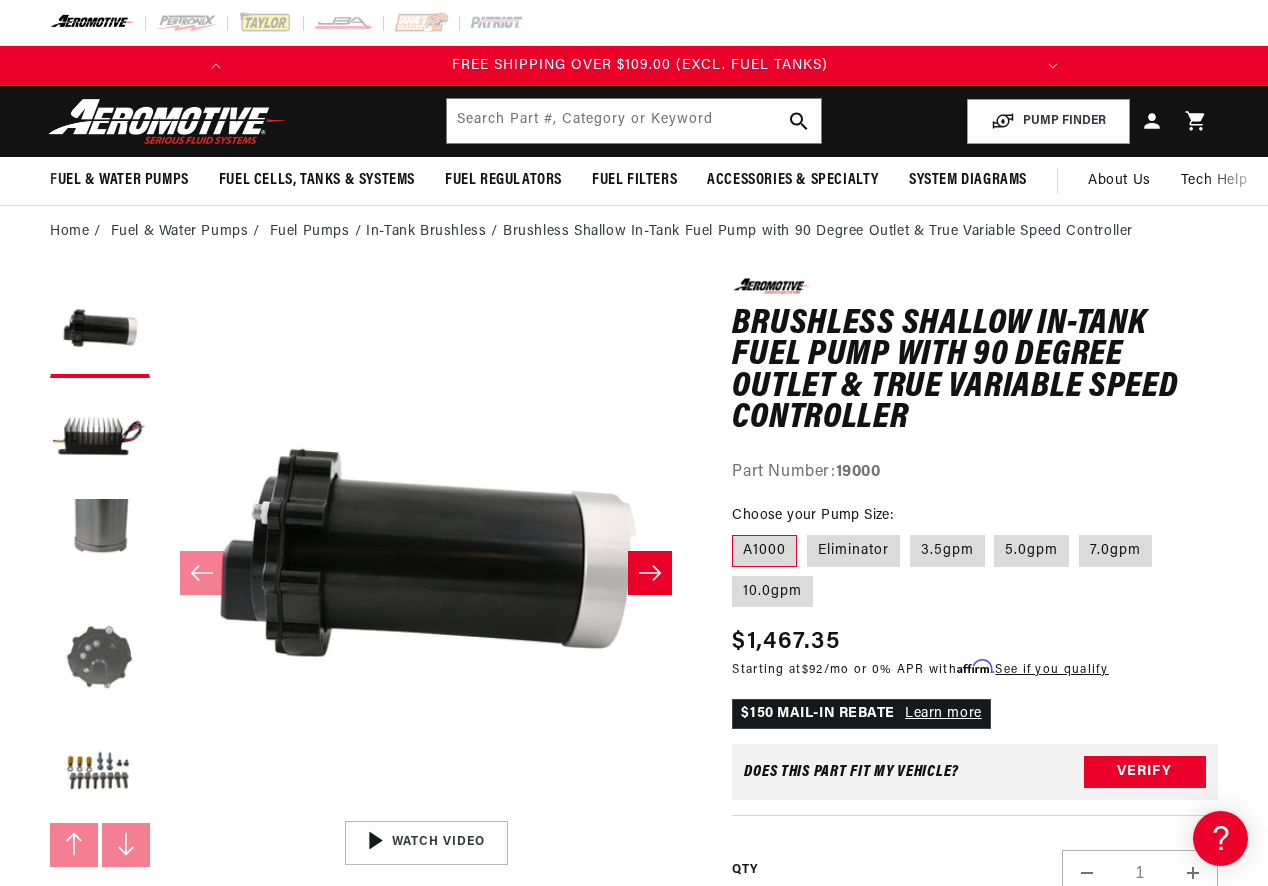 drag, startPoint x: 99, startPoint y: 663, endPoint x: 101, endPoint y: 629, distance: 34.058773 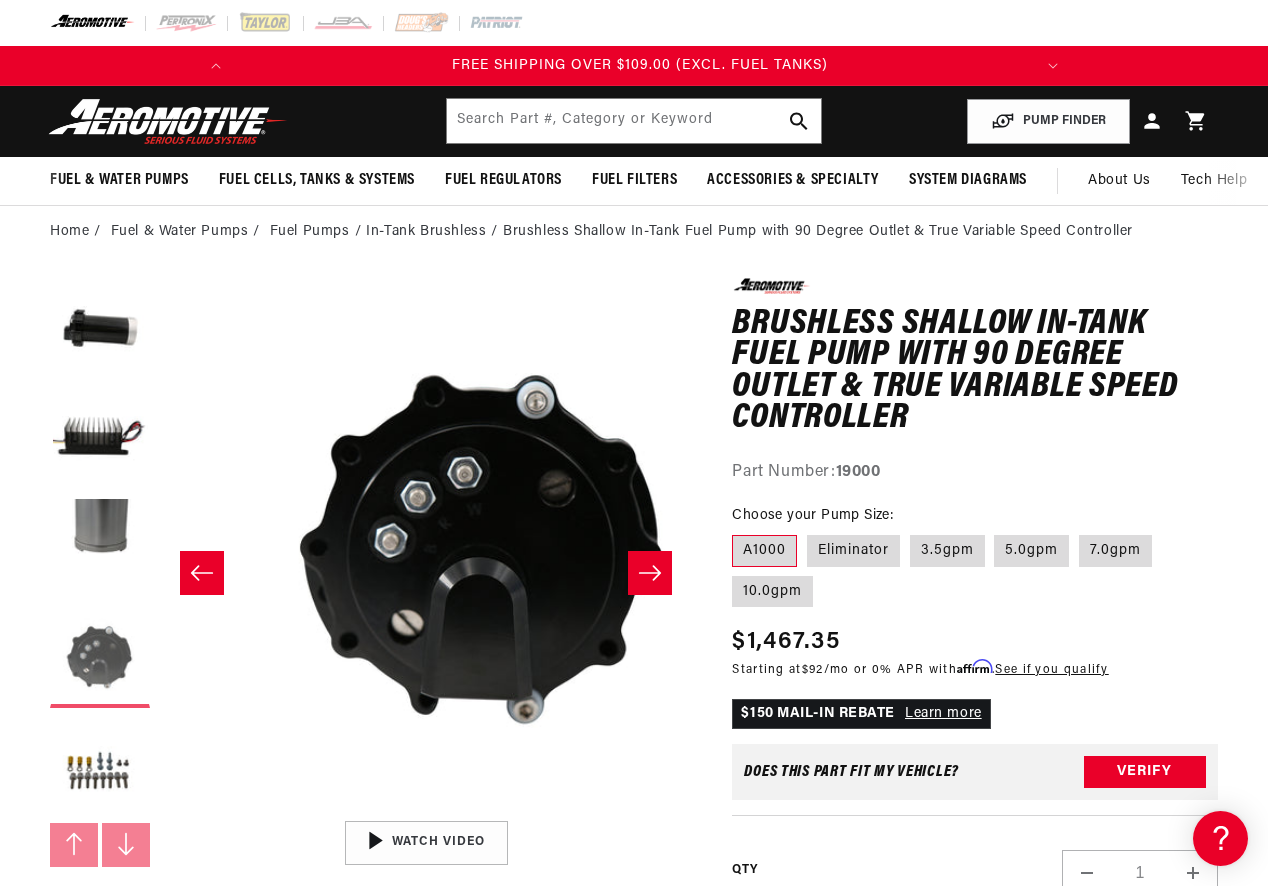 scroll, scrollTop: 0, scrollLeft: 1597, axis: horizontal 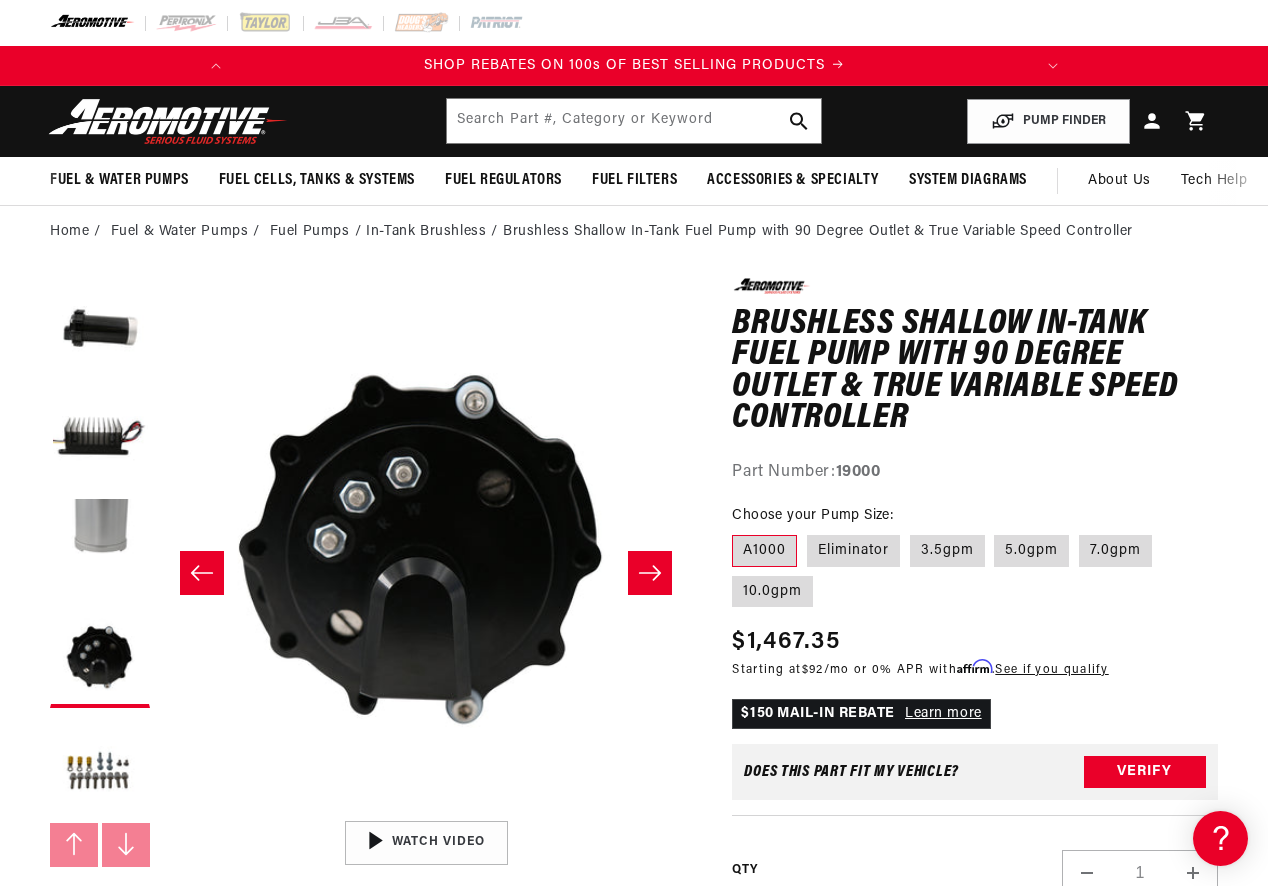 click at bounding box center (100, 548) 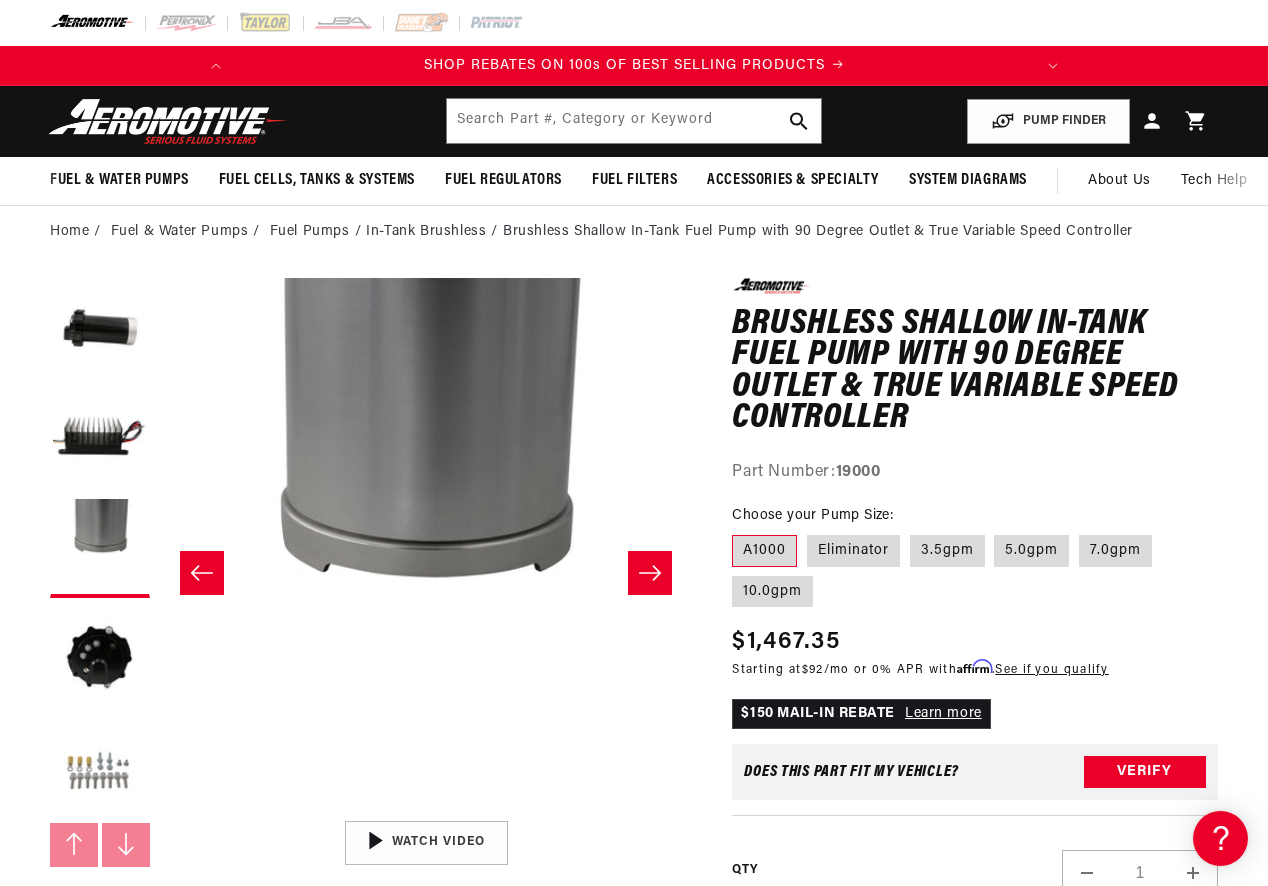 click at bounding box center (100, 768) 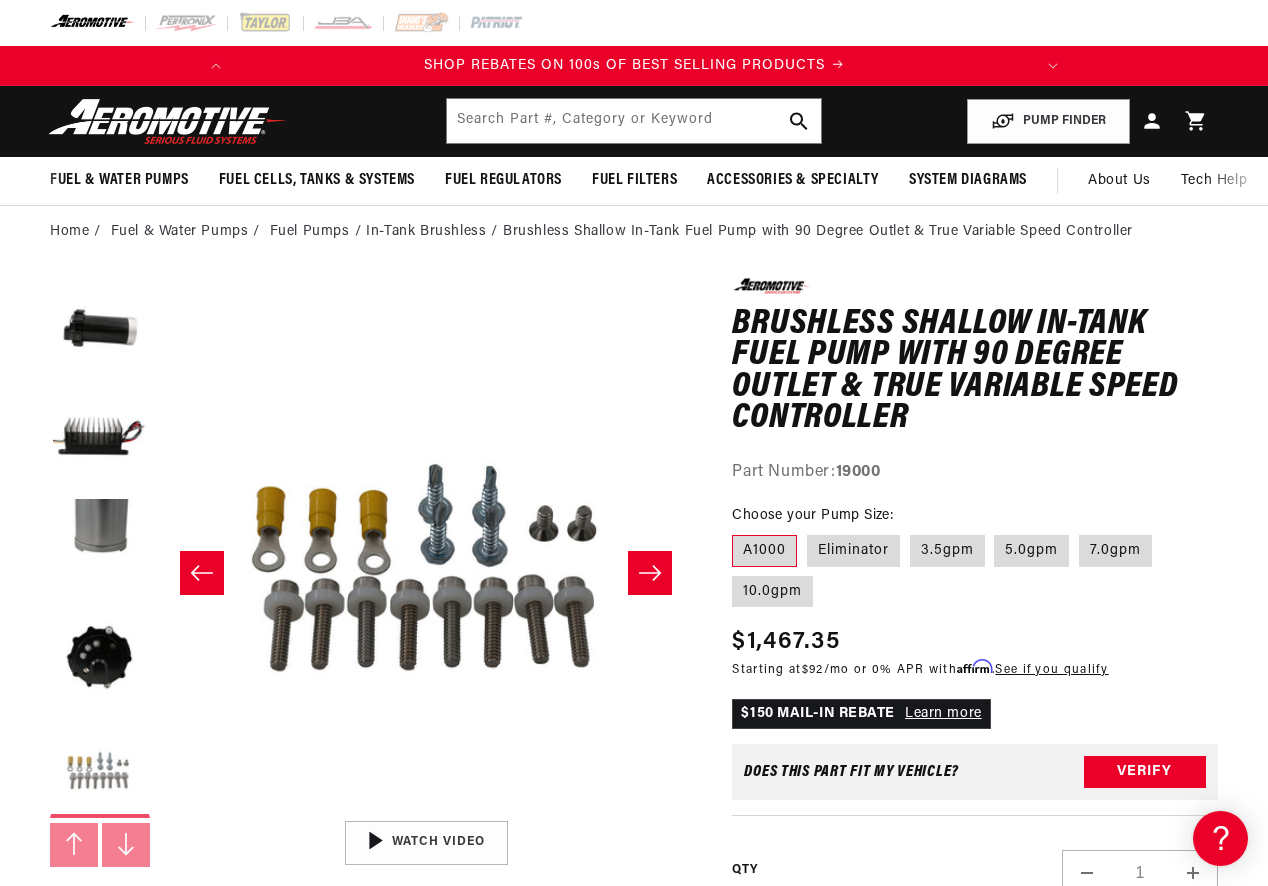scroll, scrollTop: 0, scrollLeft: 2130, axis: horizontal 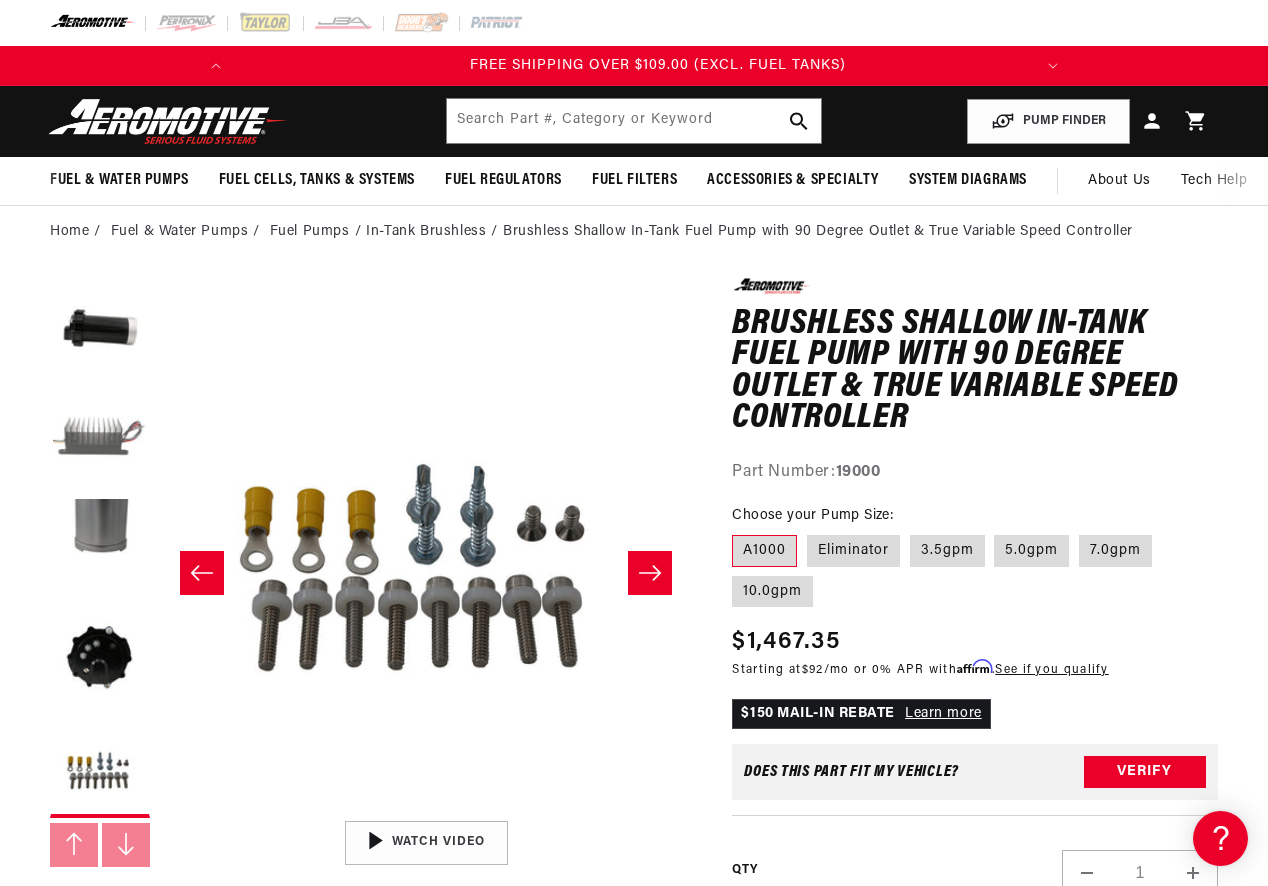 click at bounding box center (100, 438) 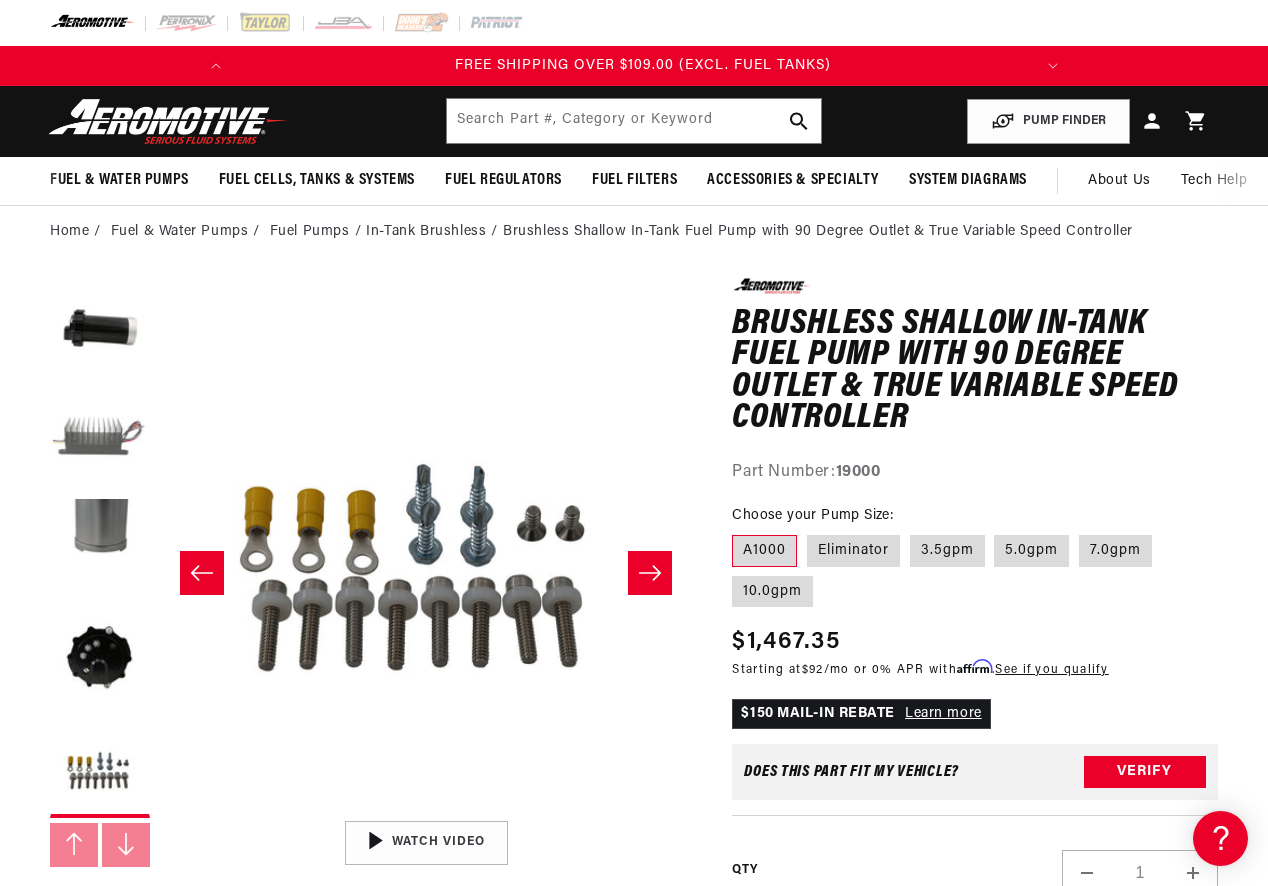 scroll, scrollTop: 0, scrollLeft: 791, axis: horizontal 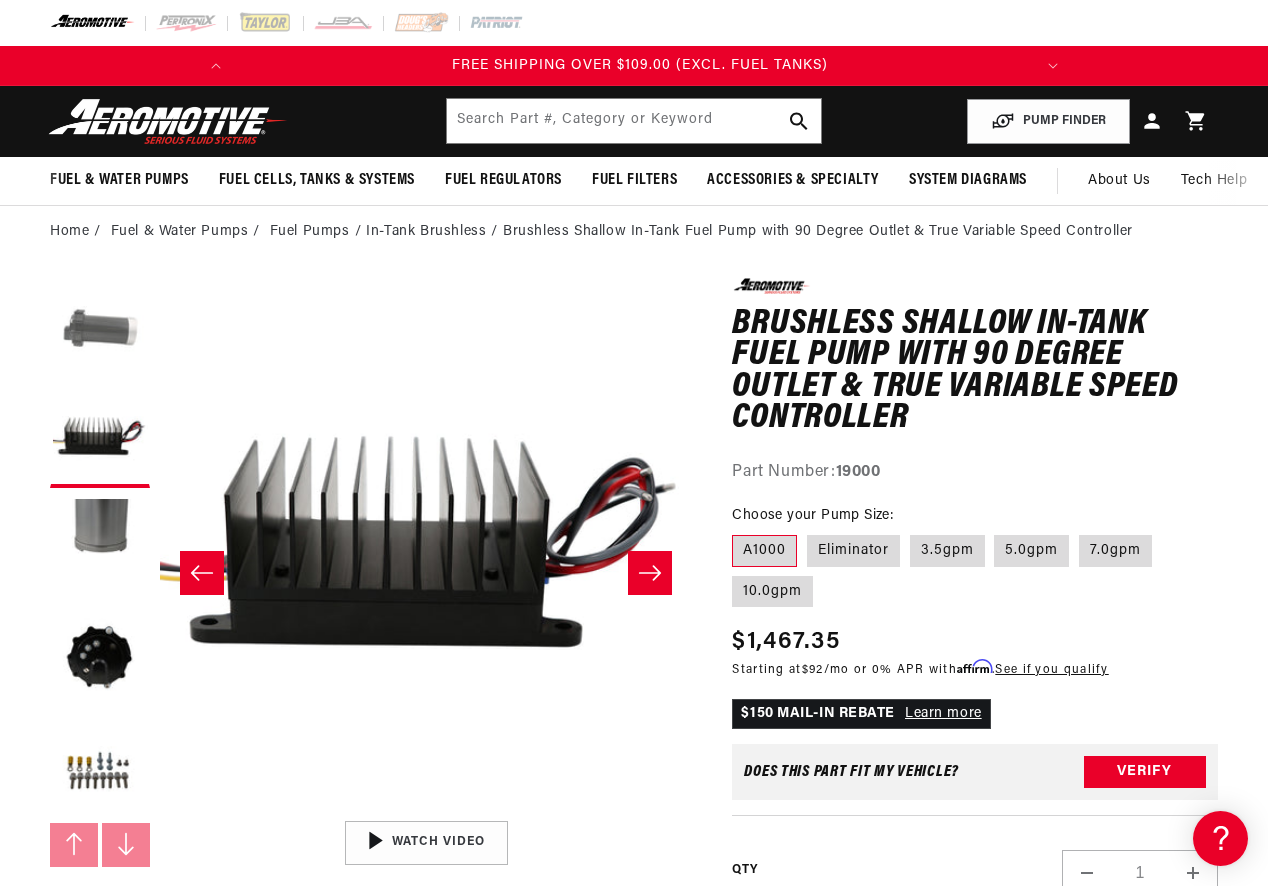 click at bounding box center (100, 328) 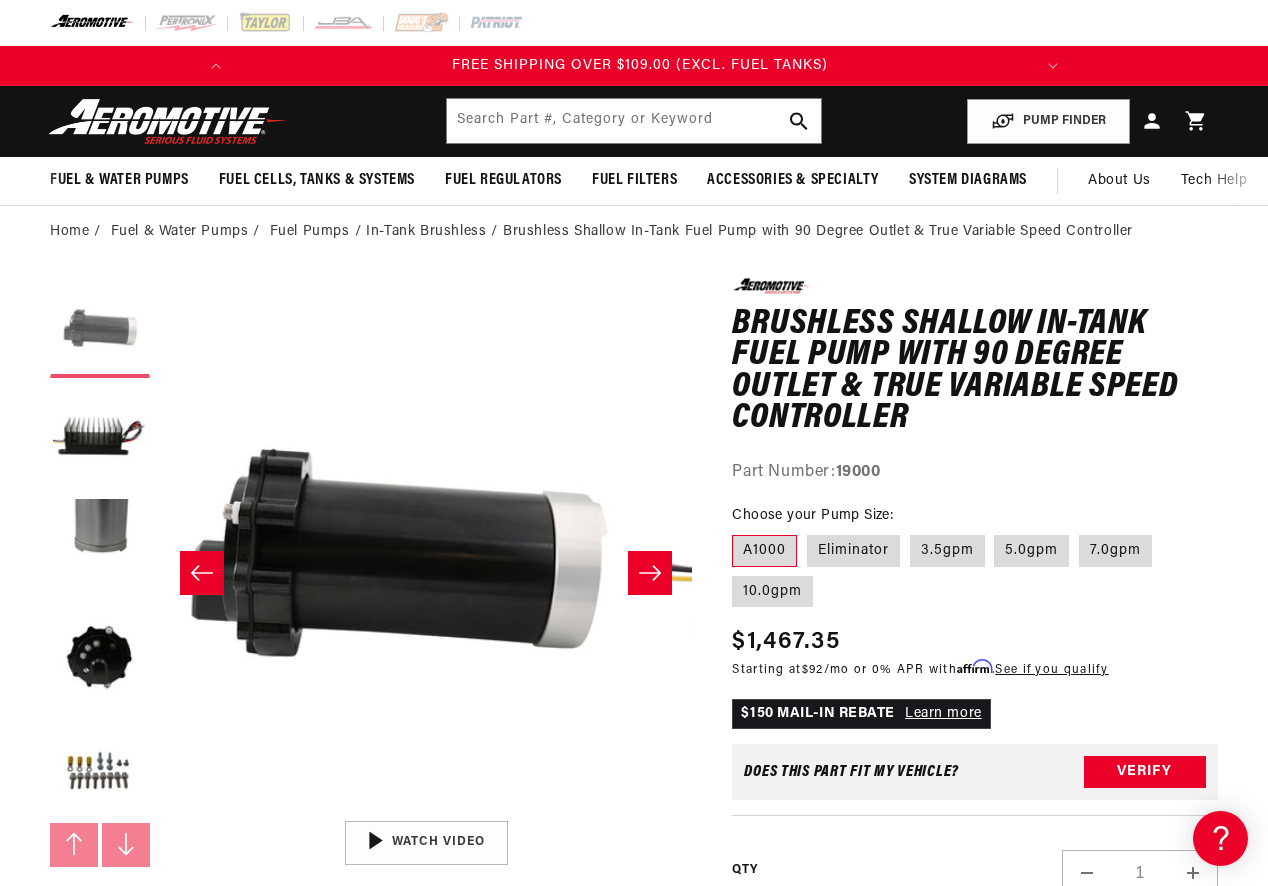 scroll, scrollTop: 0, scrollLeft: 0, axis: both 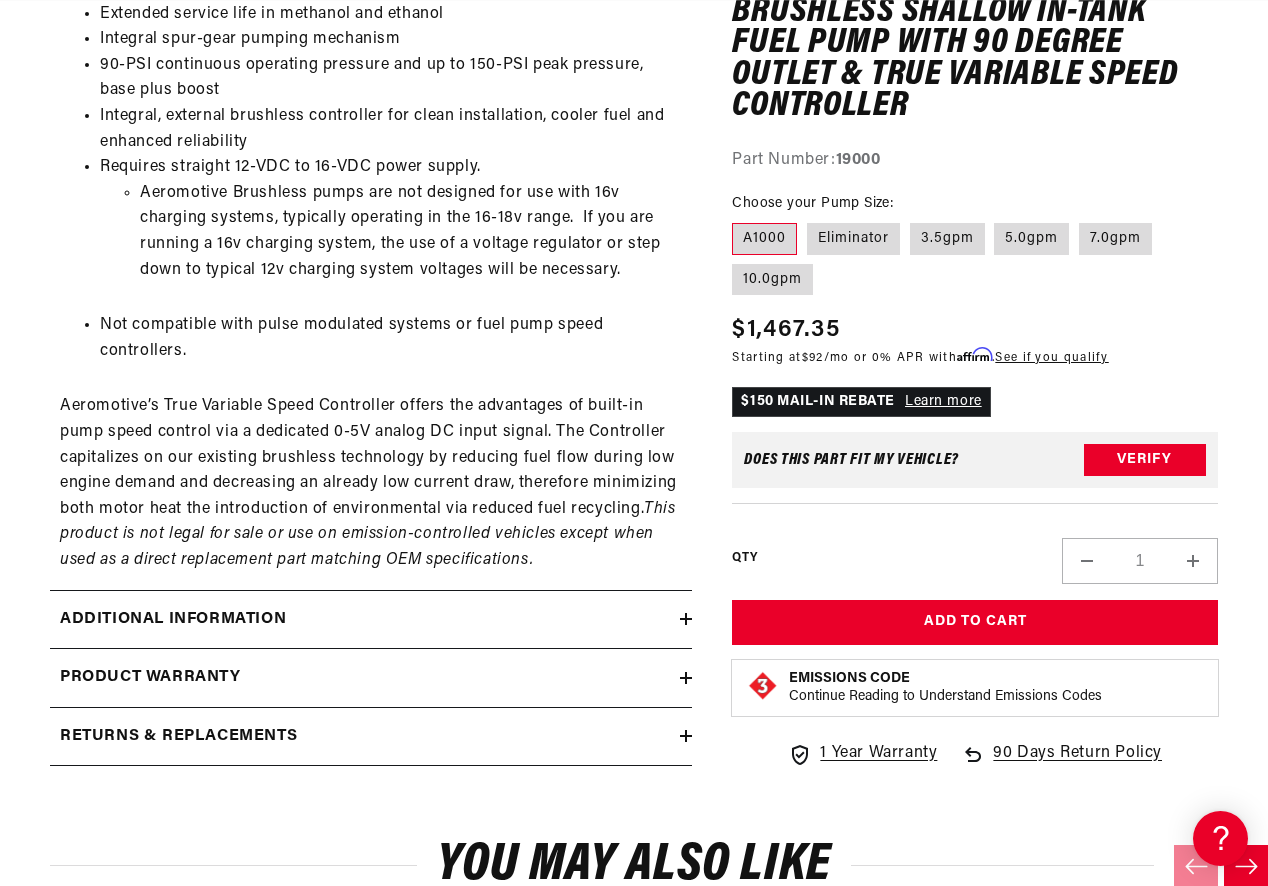 click on "Additional information" at bounding box center (365, 620) 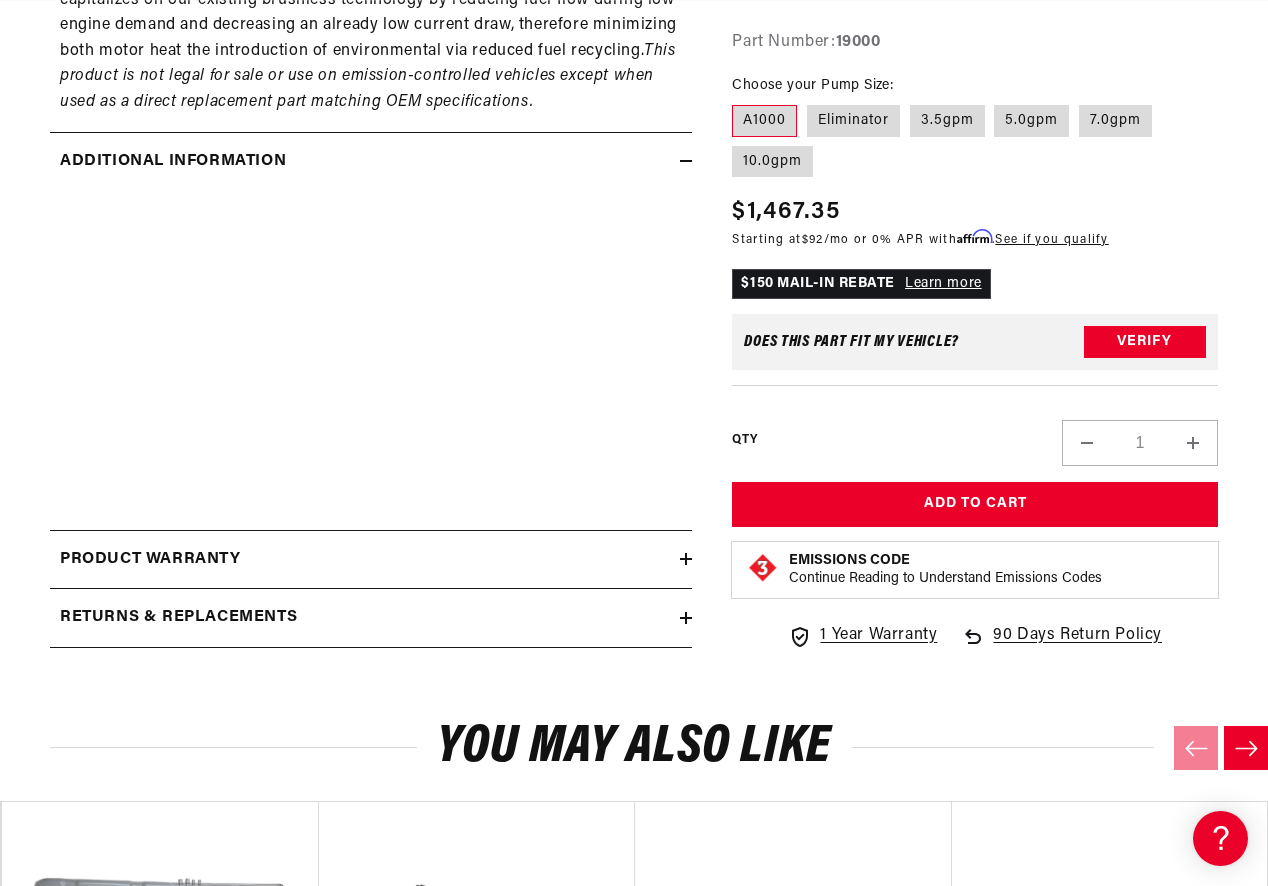 scroll, scrollTop: 1692, scrollLeft: 0, axis: vertical 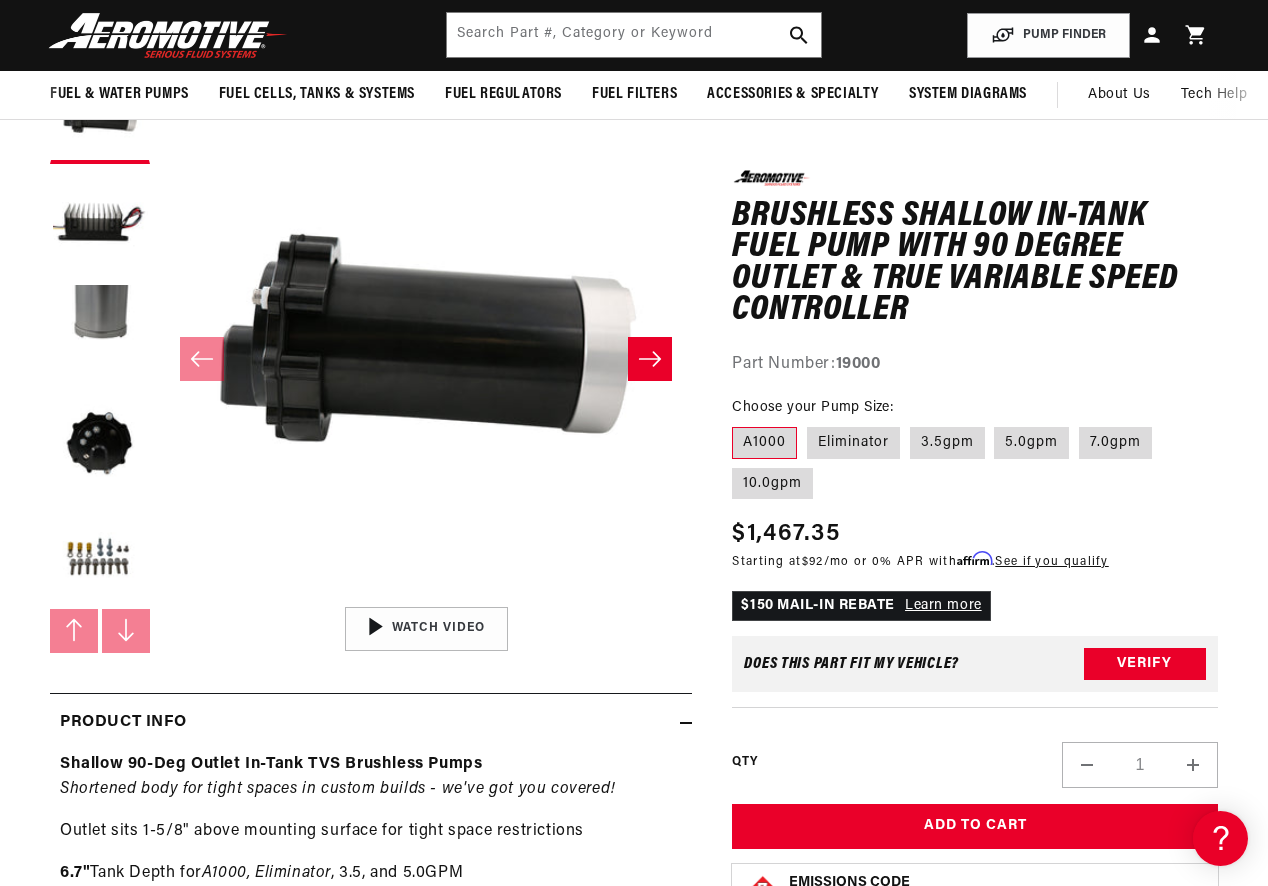 click at bounding box center [650, 359] 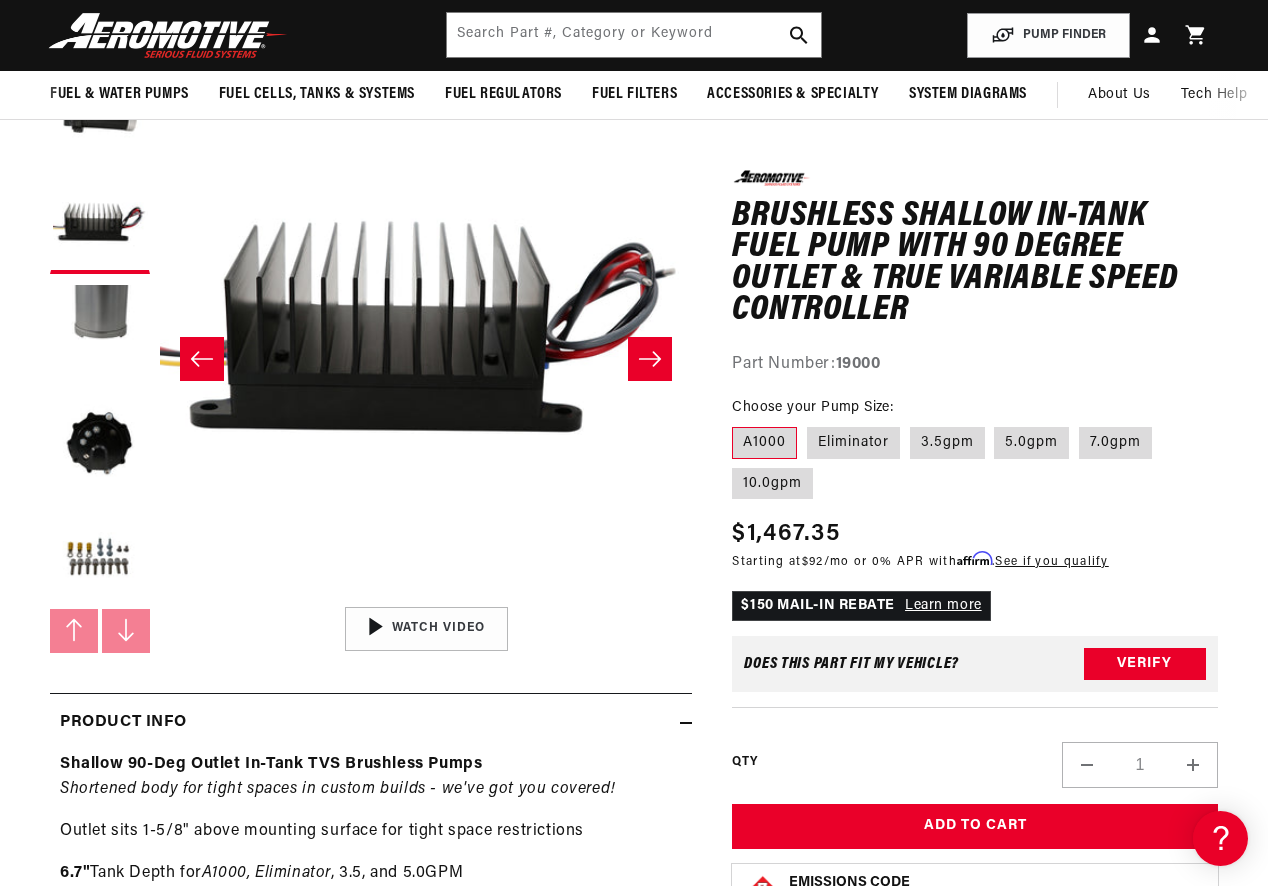 click at bounding box center (650, 359) 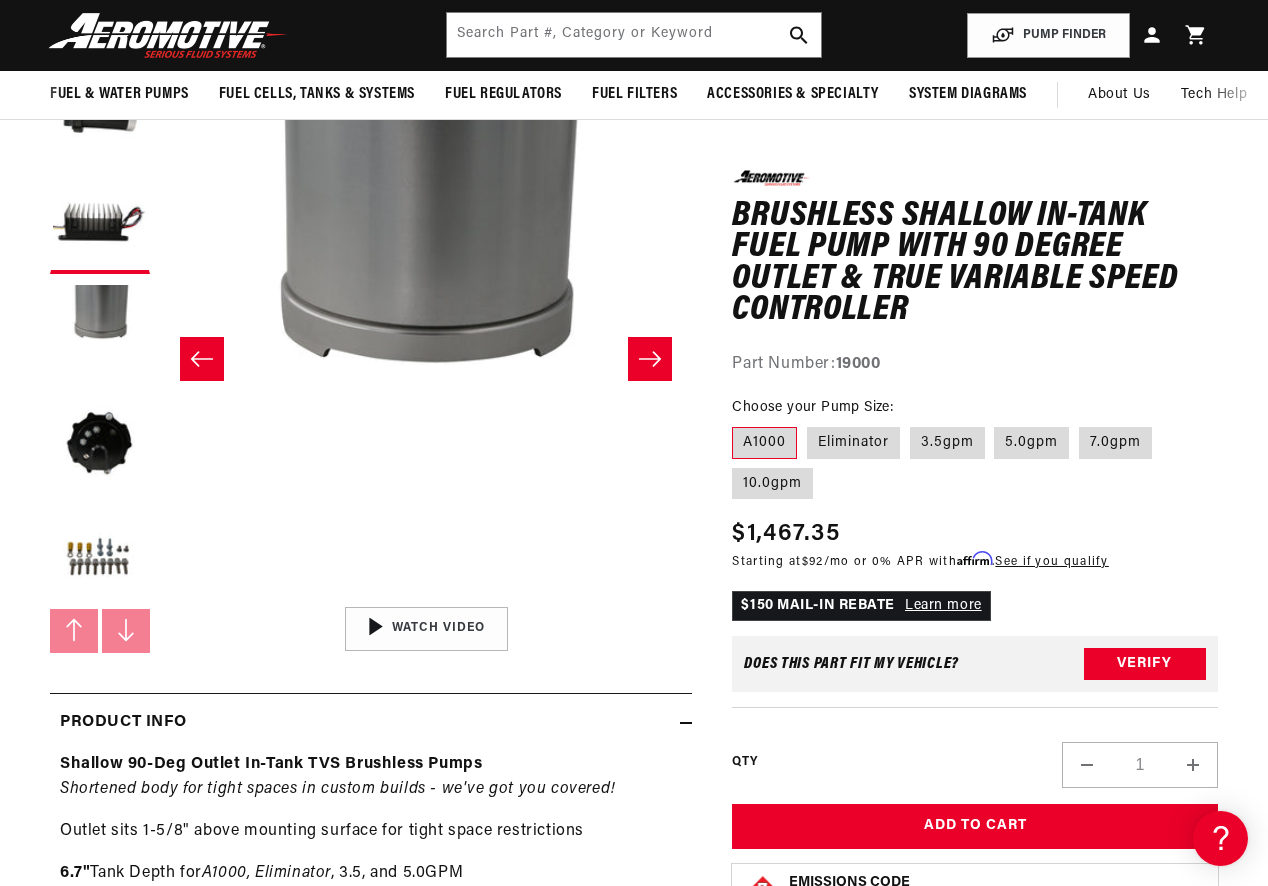 click at bounding box center (650, 359) 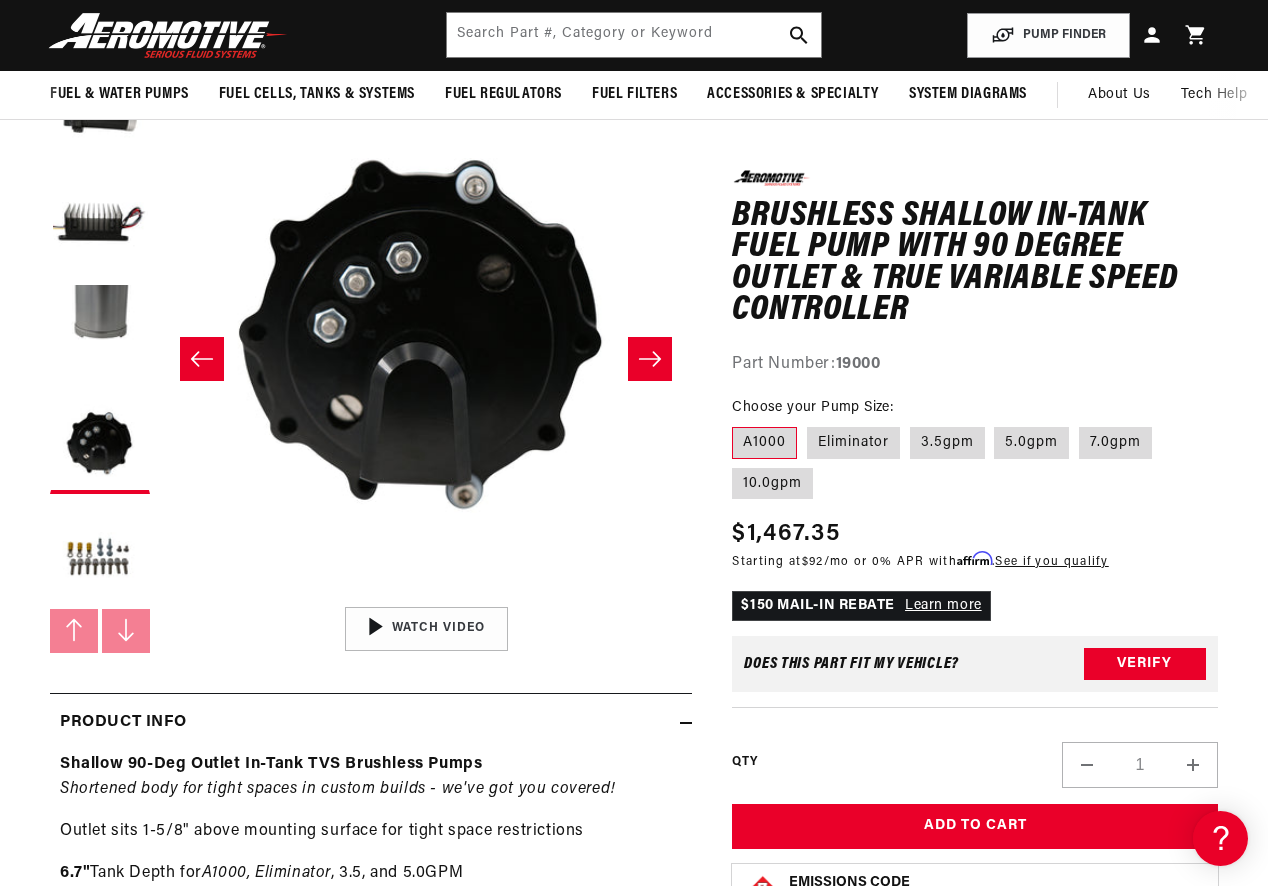 click at bounding box center [650, 359] 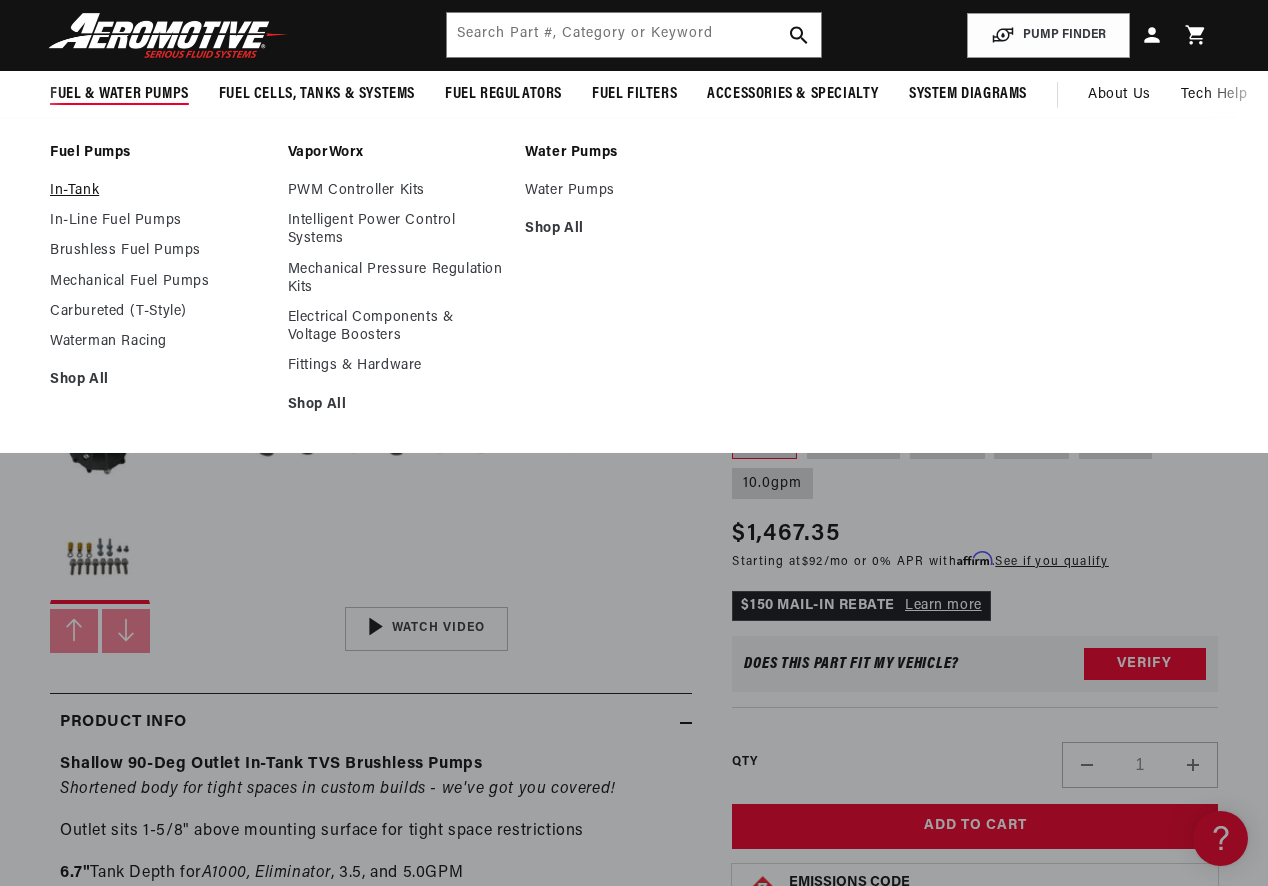 click on "In-Tank" at bounding box center [159, 191] 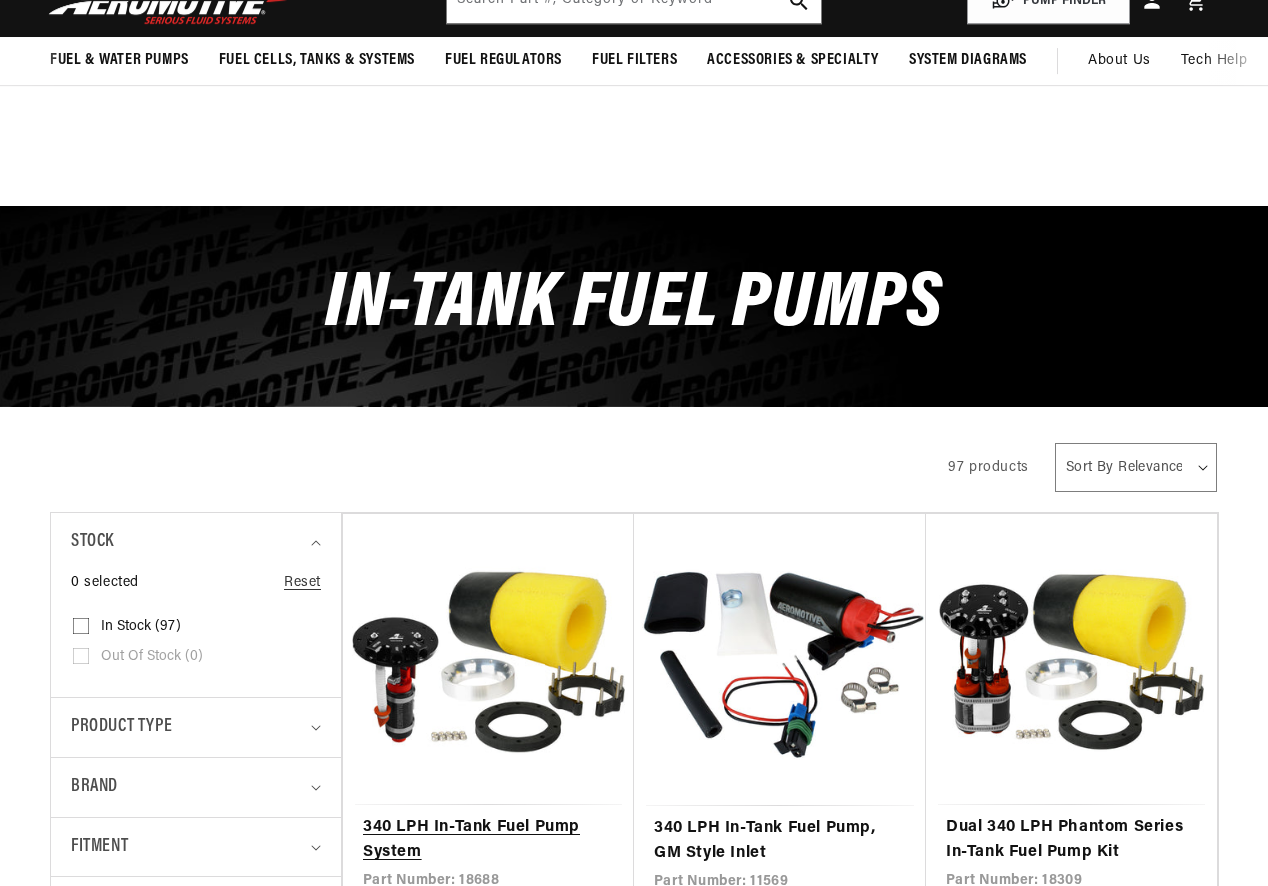 scroll, scrollTop: 905, scrollLeft: 0, axis: vertical 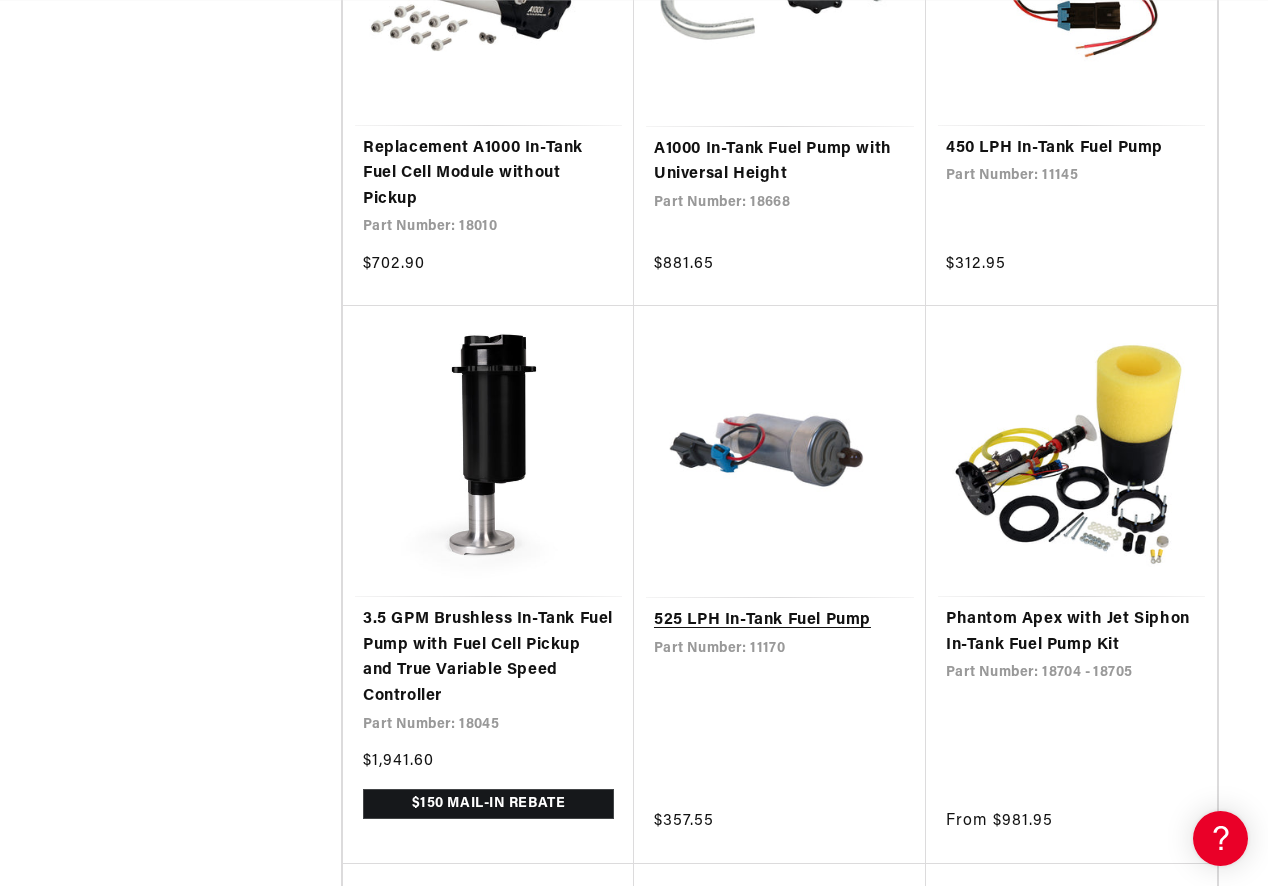 click on "525 LPH In-Tank Fuel Pump" at bounding box center [780, 621] 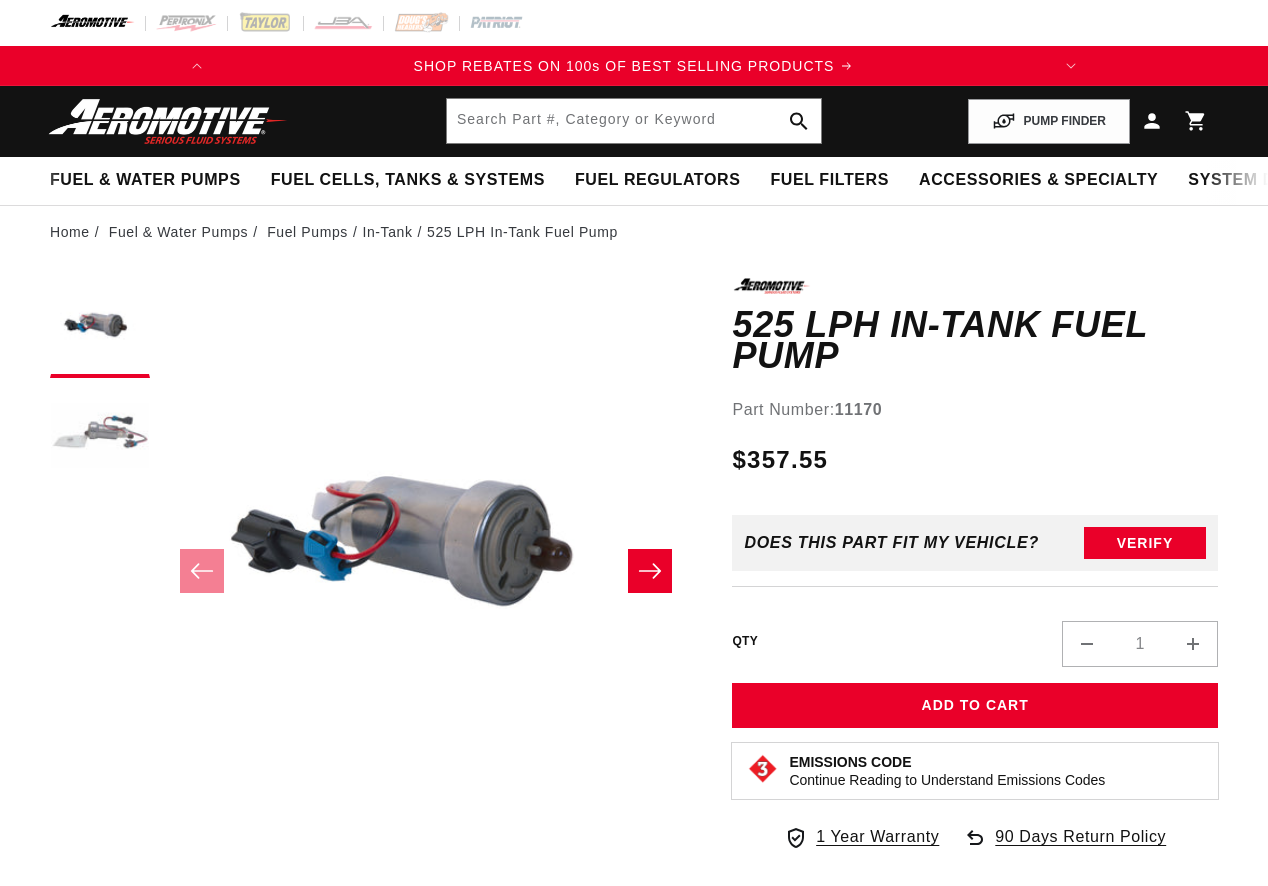 scroll, scrollTop: 0, scrollLeft: 0, axis: both 